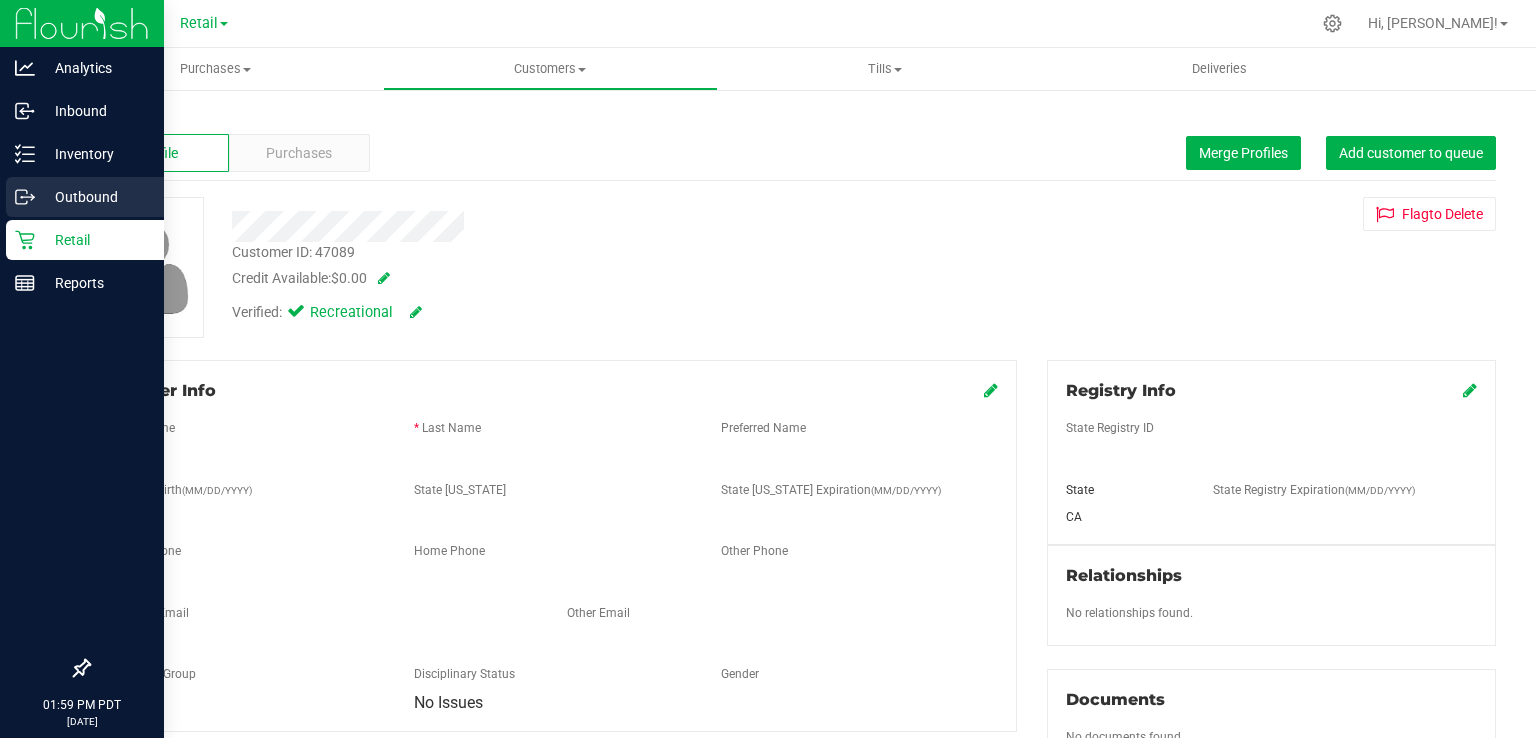 scroll, scrollTop: 0, scrollLeft: 0, axis: both 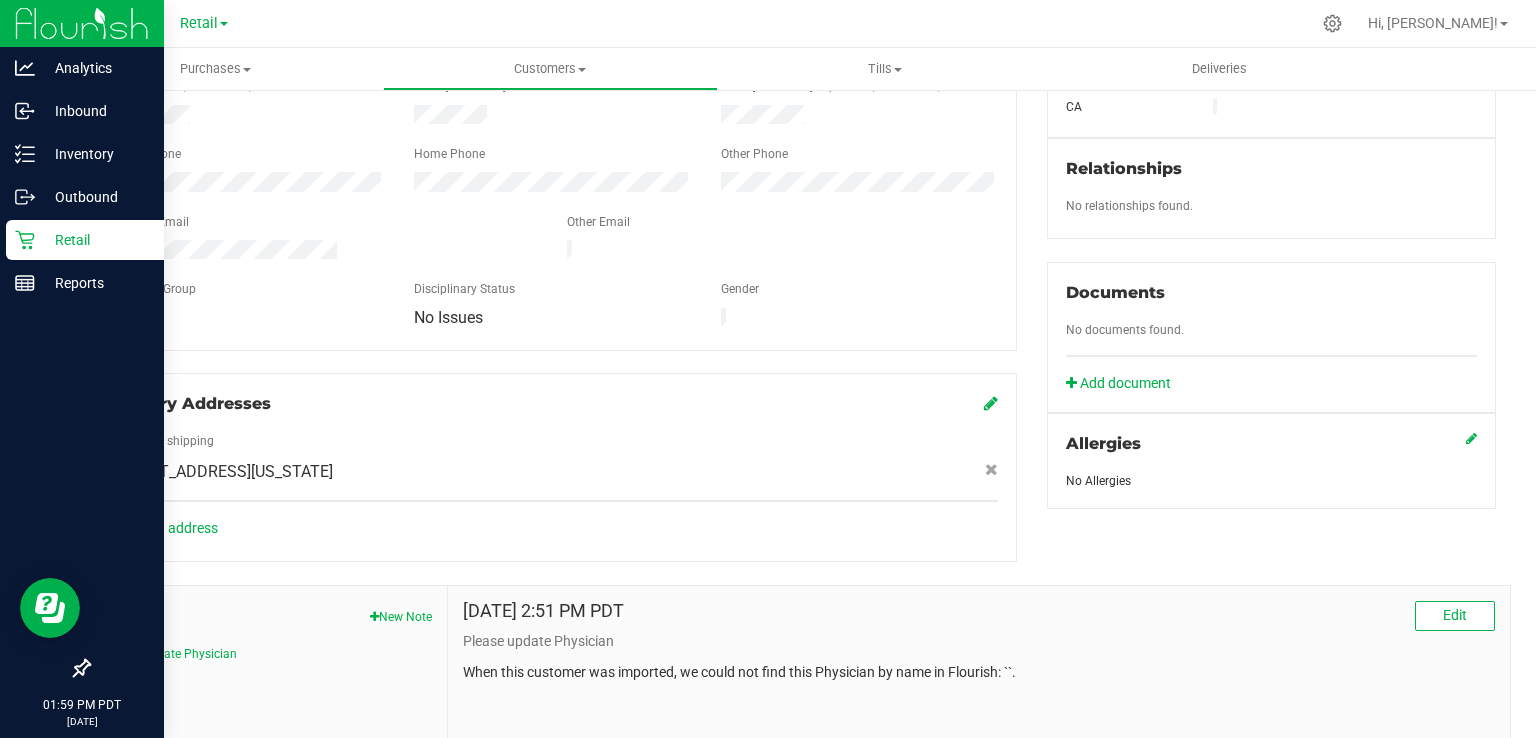 click at bounding box center (82, 23) 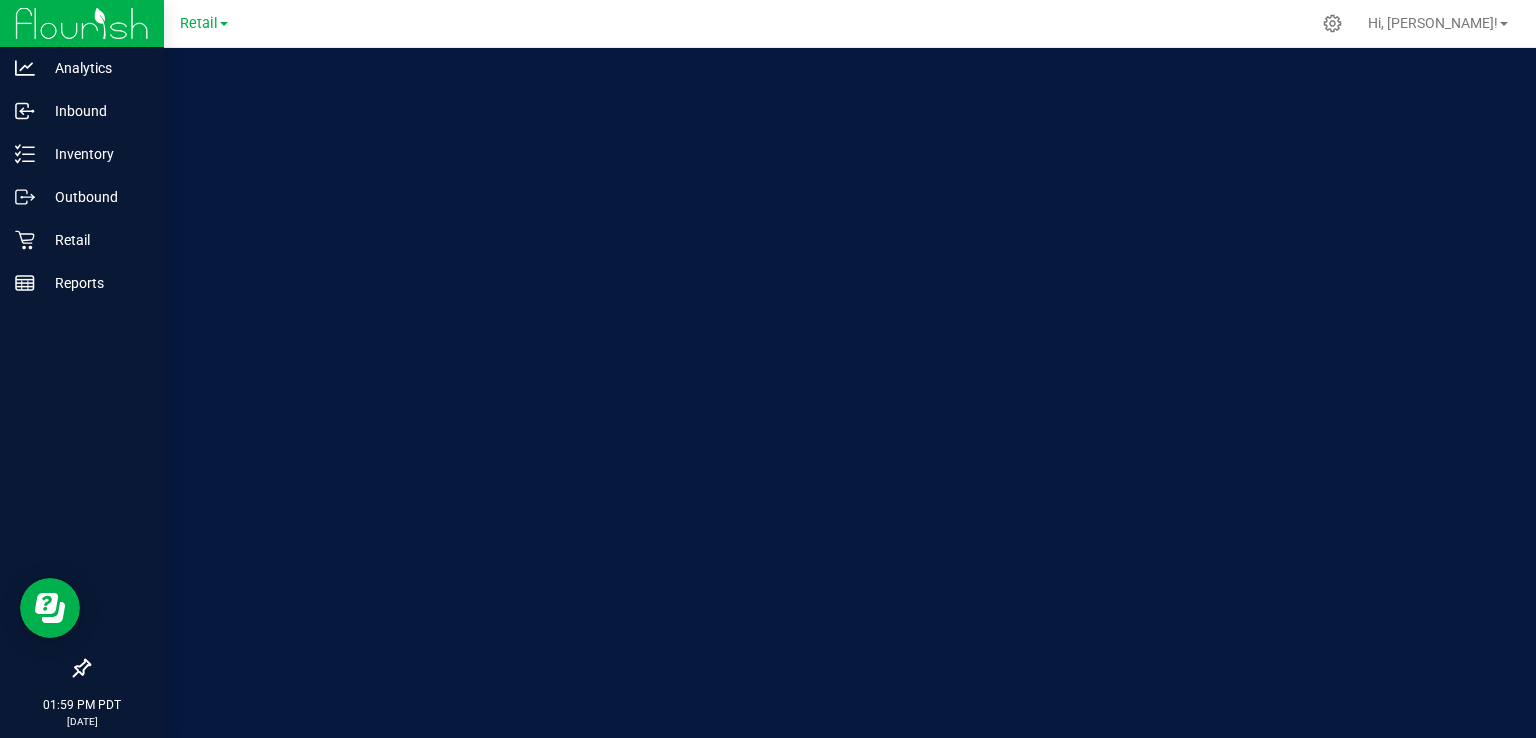 scroll, scrollTop: 0, scrollLeft: 0, axis: both 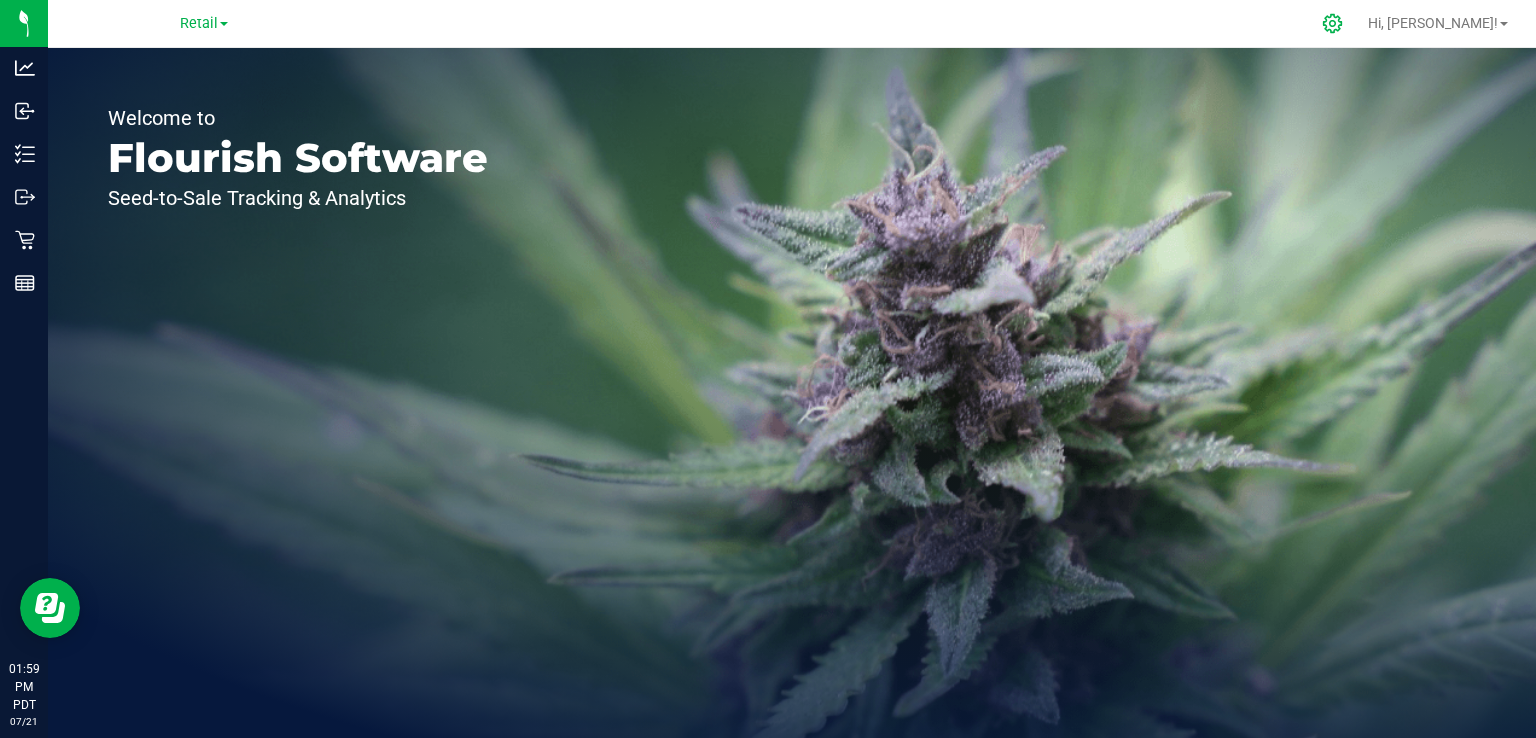 click 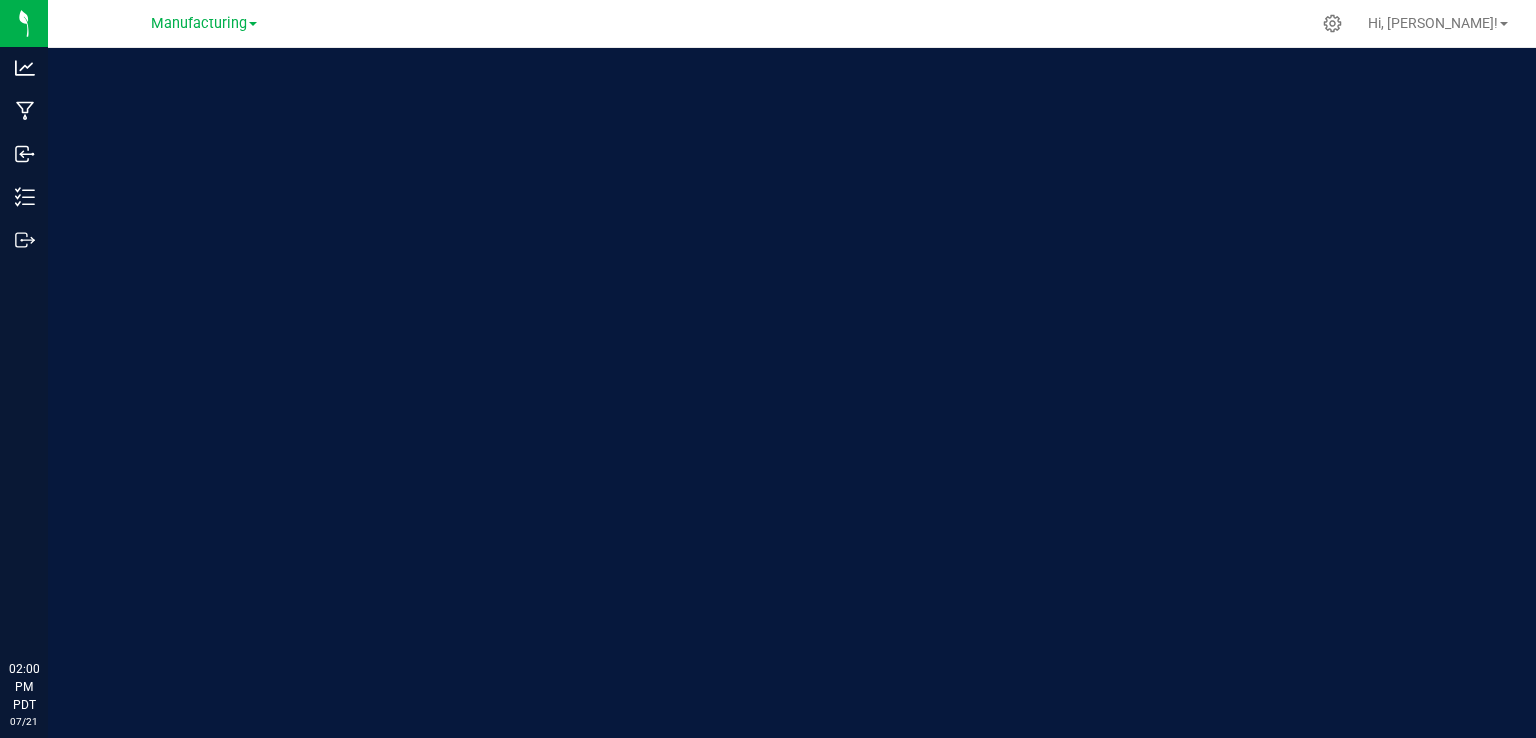 scroll, scrollTop: 0, scrollLeft: 0, axis: both 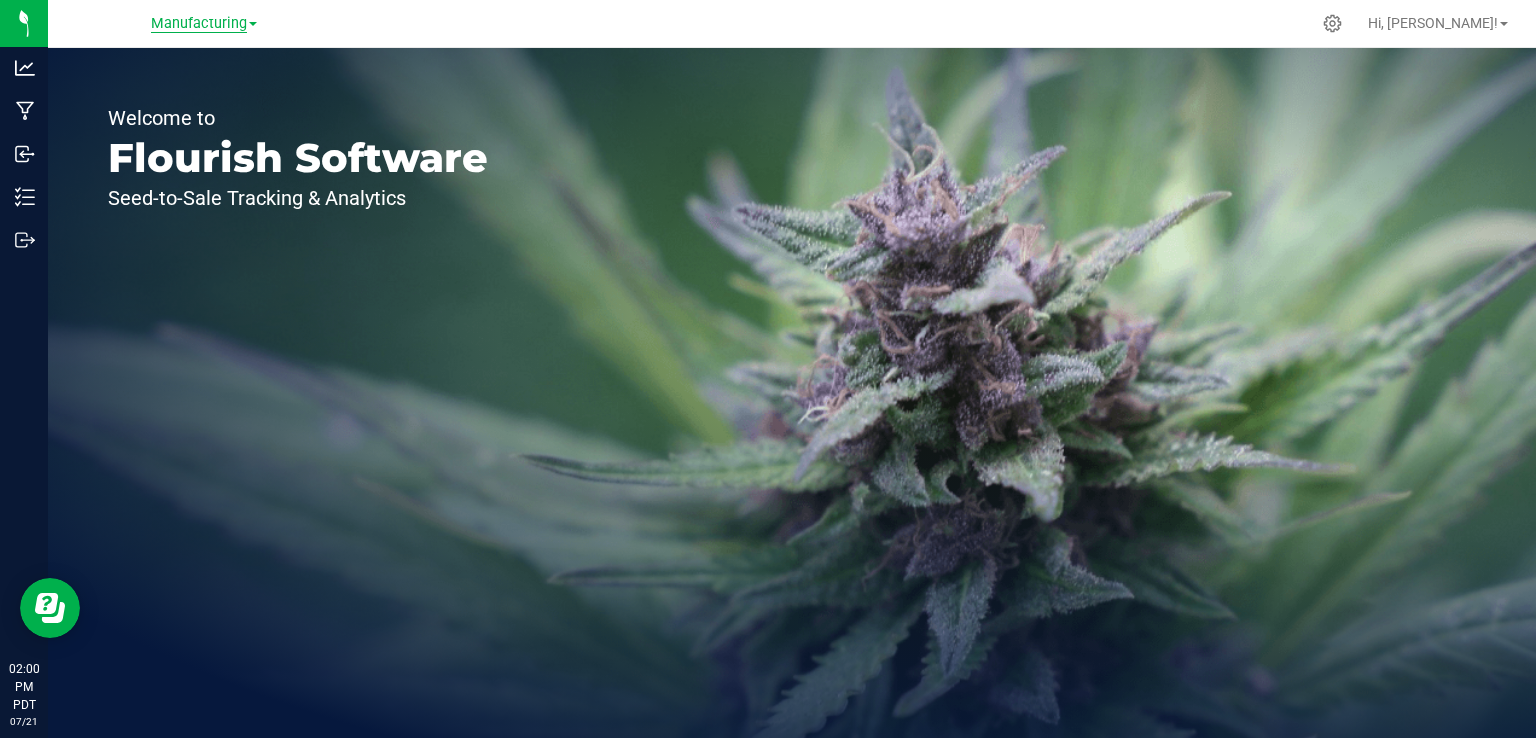 click on "Manufacturing" at bounding box center (199, 24) 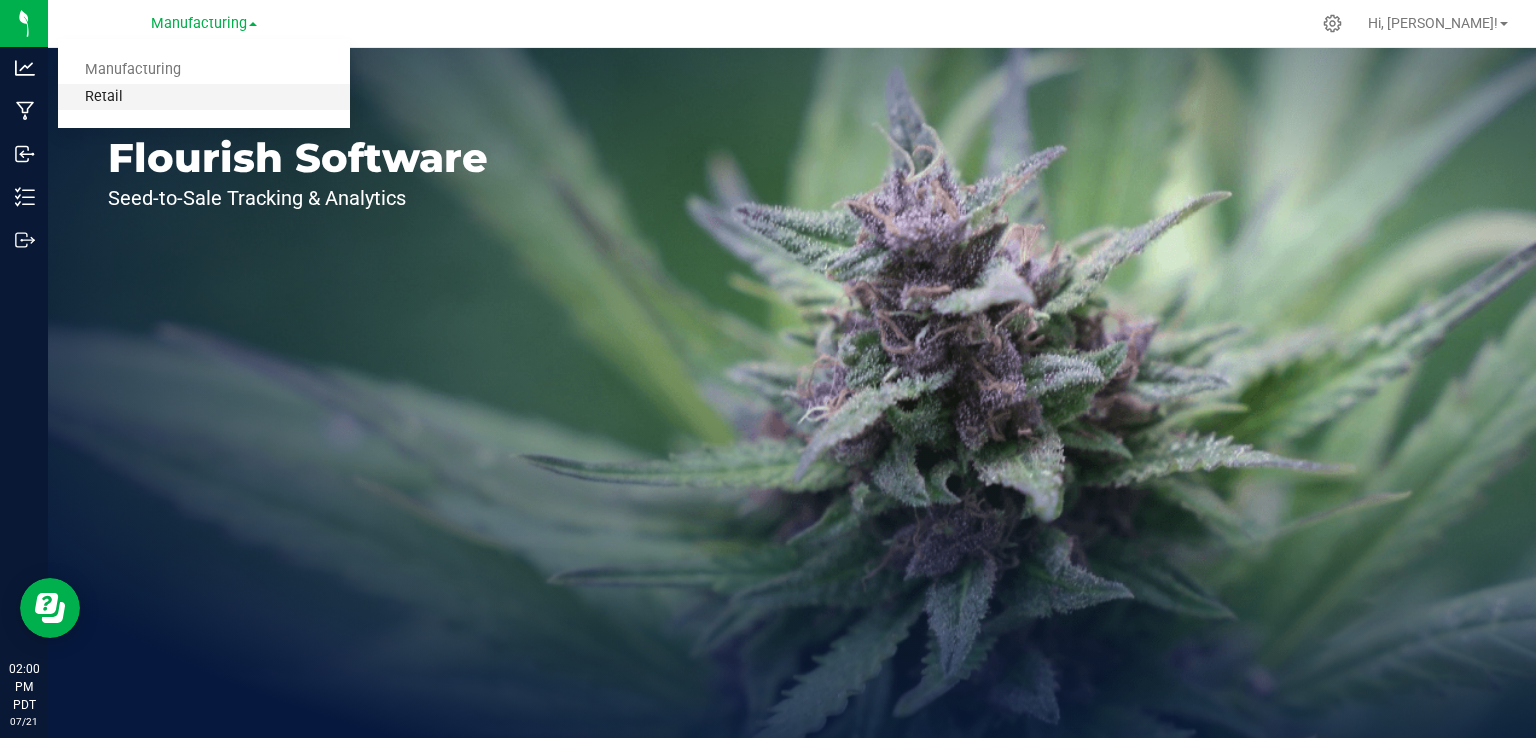 click on "Retail" at bounding box center (204, 97) 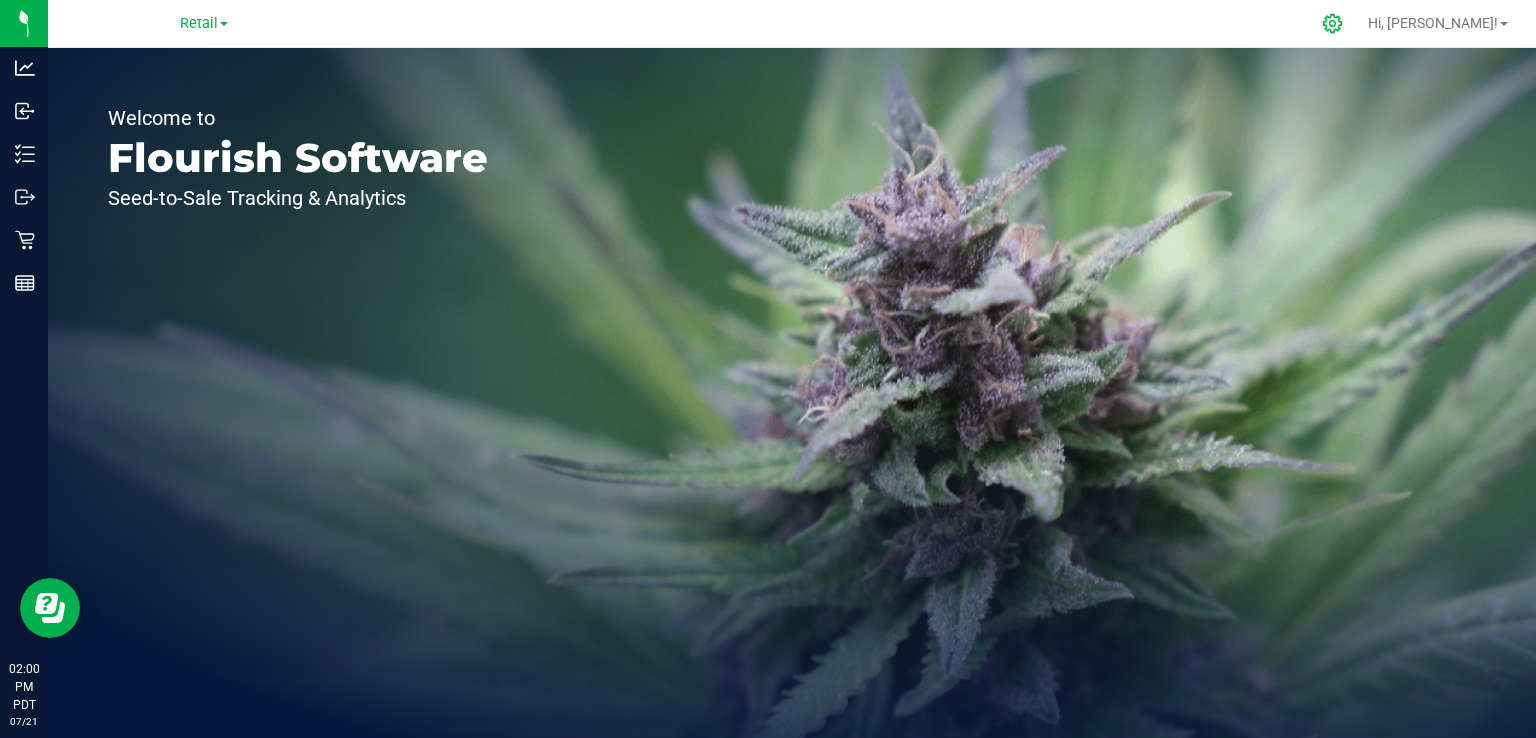 click 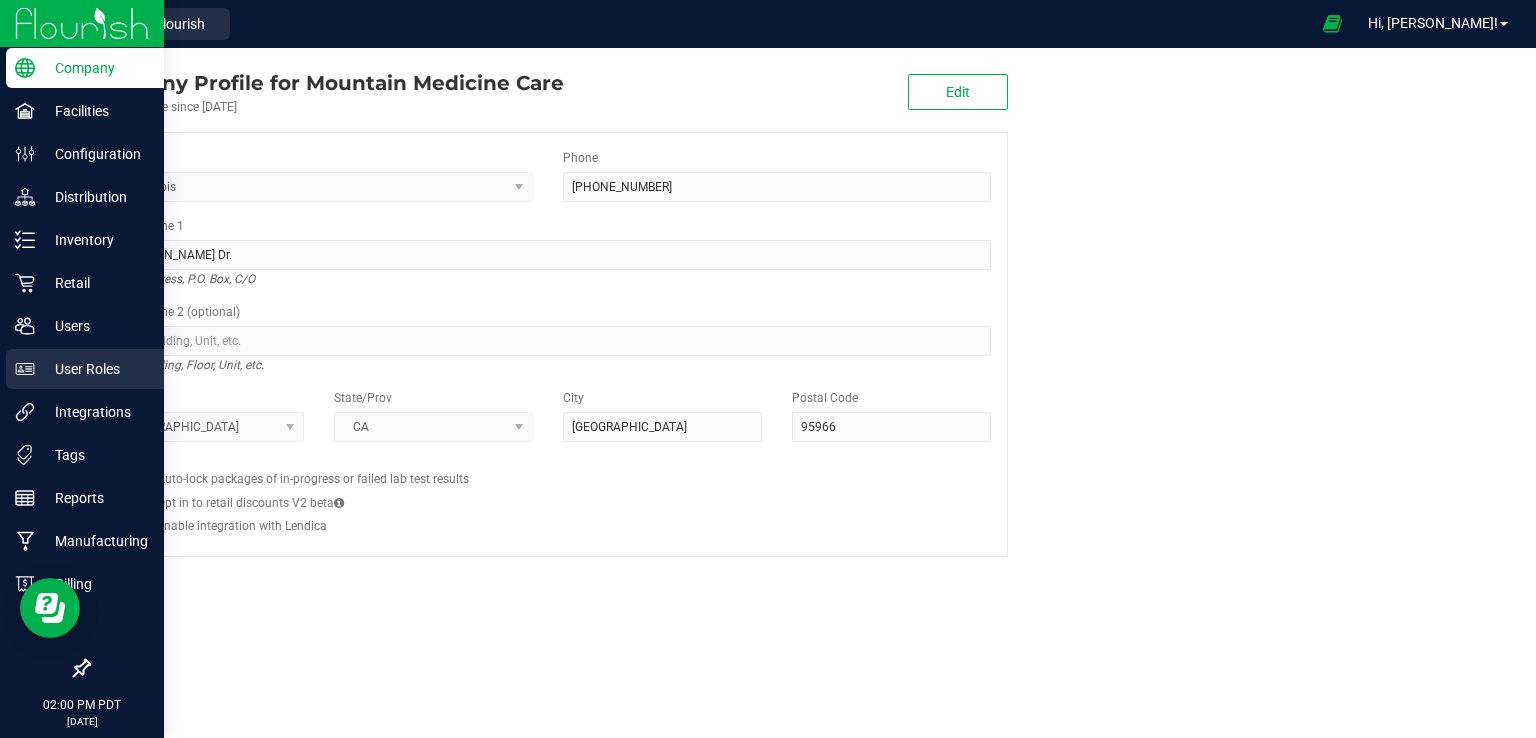 click on "User Roles" at bounding box center [95, 369] 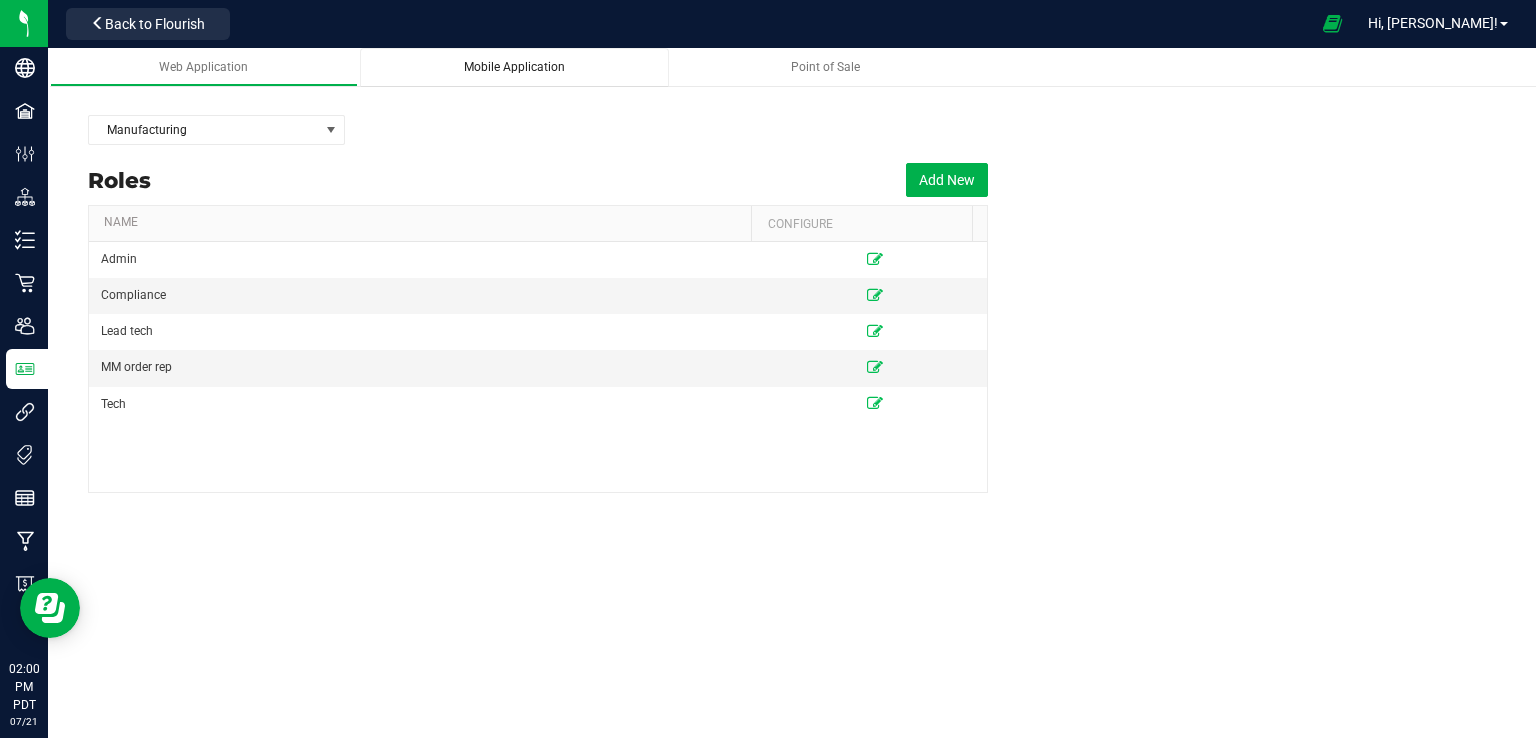 click on "Mobile Application" at bounding box center (514, 67) 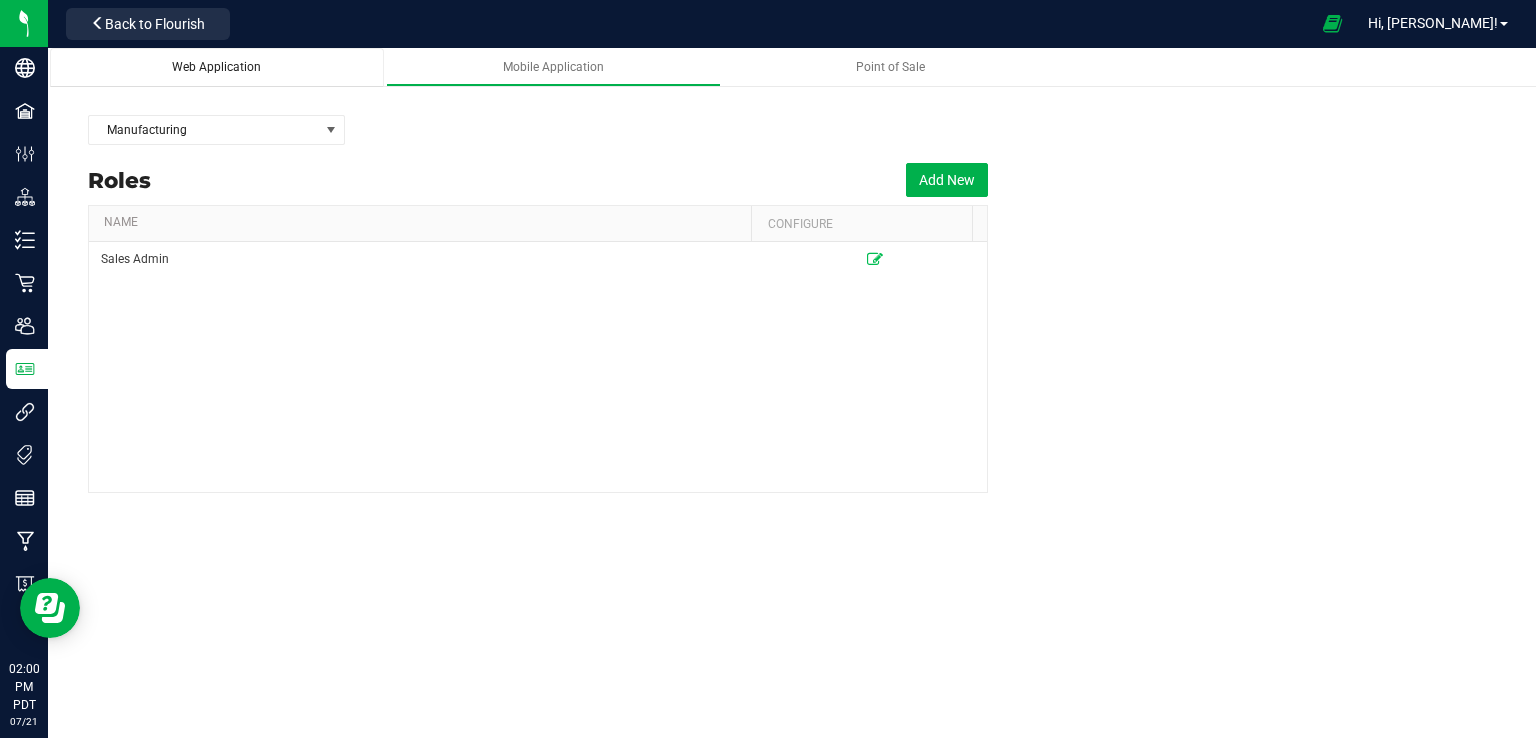 click on "Web Application" at bounding box center [216, 67] 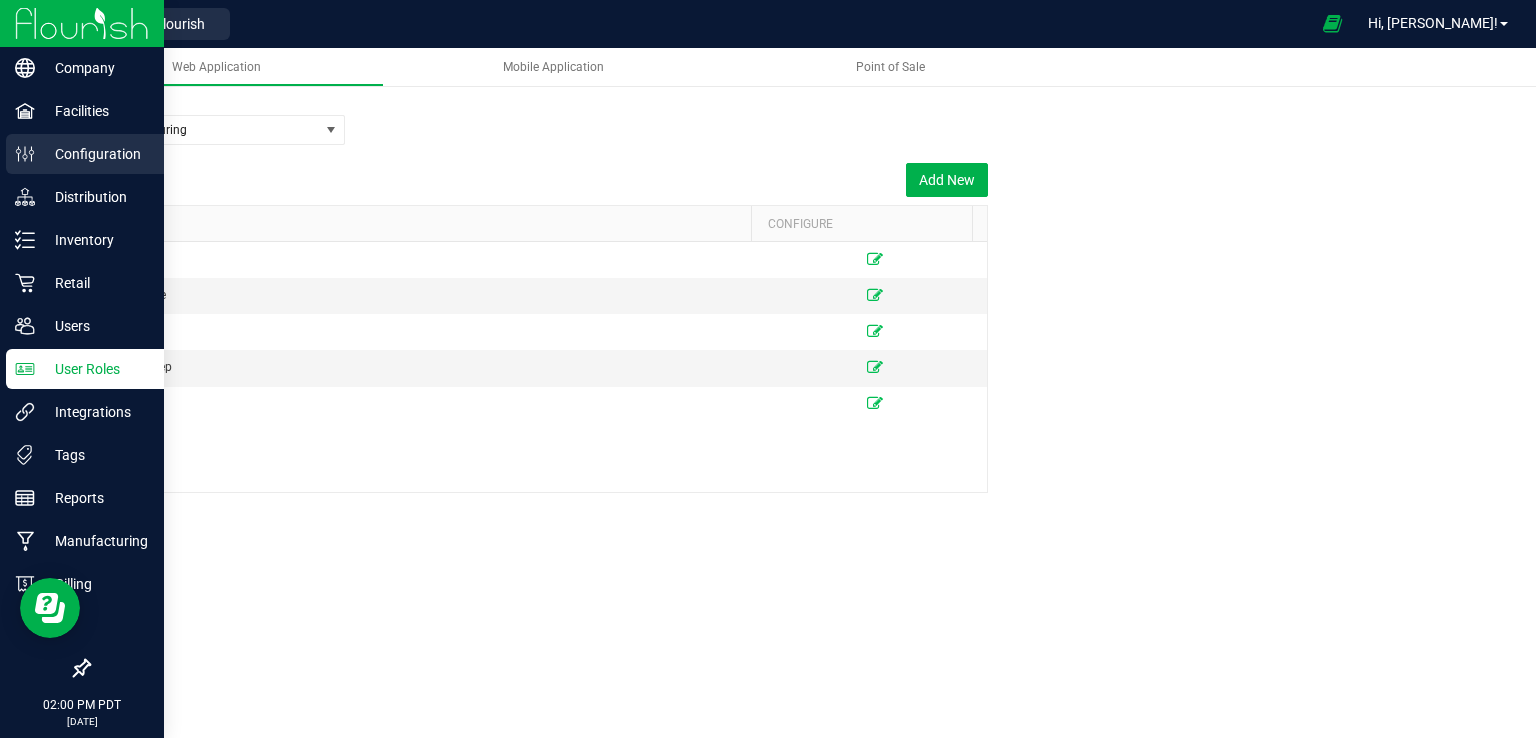 click on "Configuration" at bounding box center [95, 154] 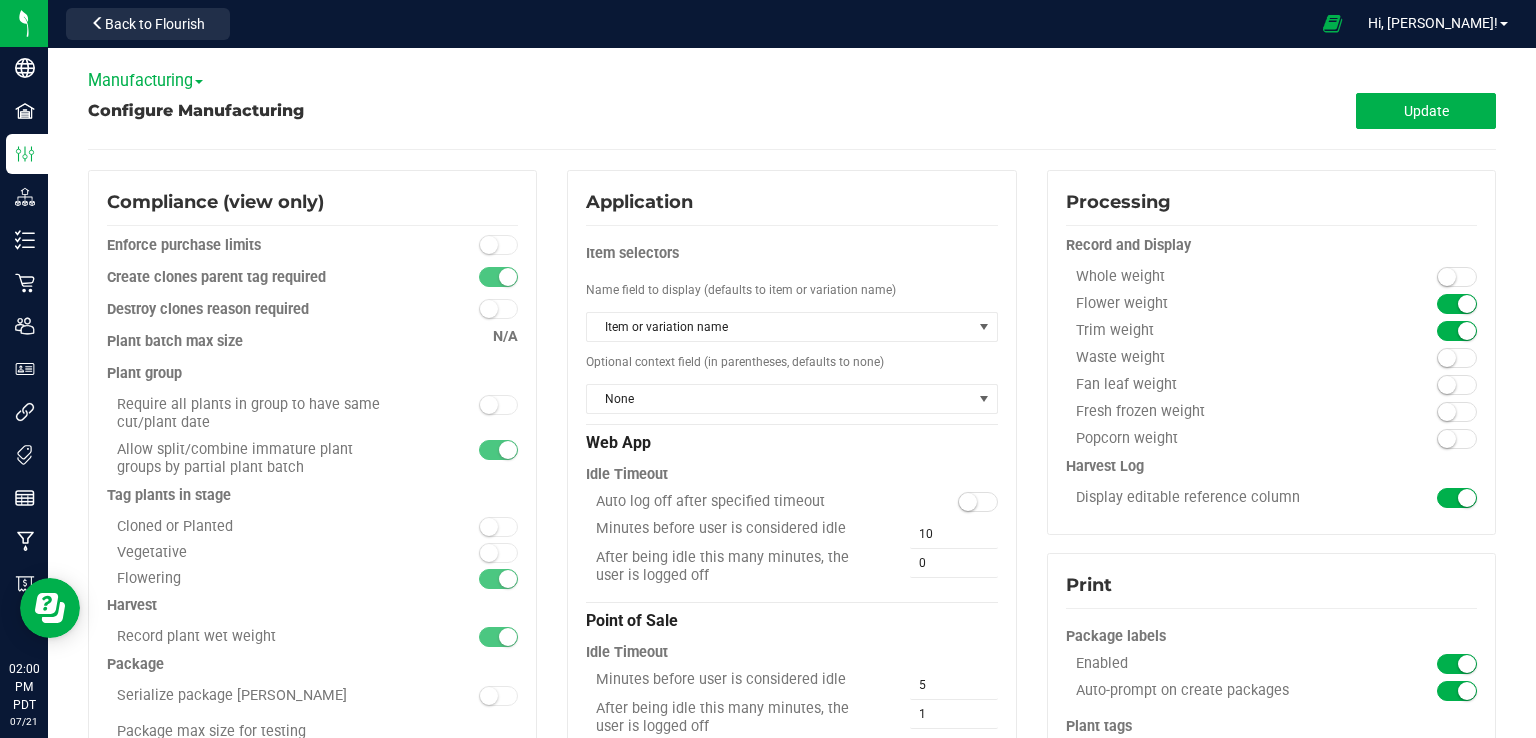 click on "Manufacturing" at bounding box center (145, 80) 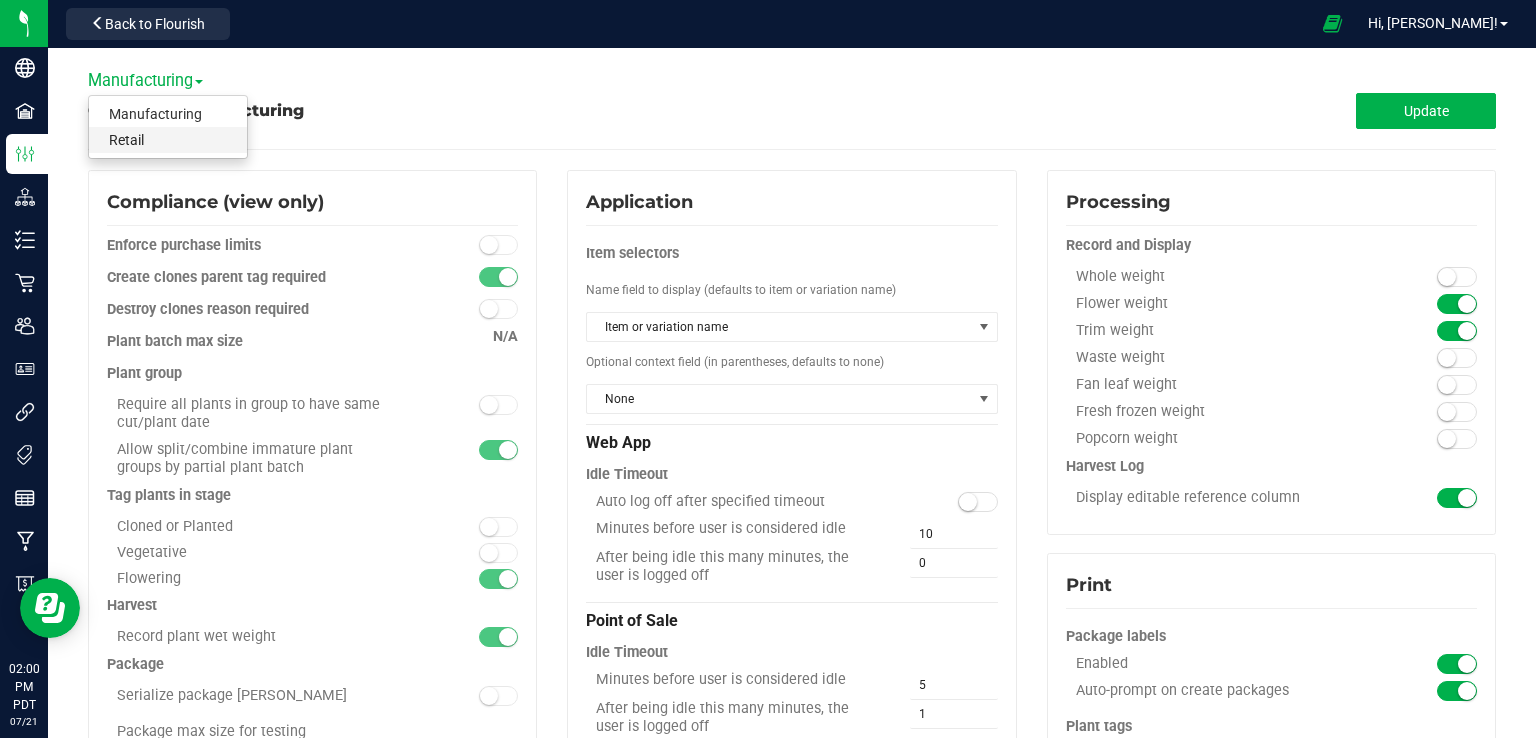 click on "Retail" at bounding box center [168, 140] 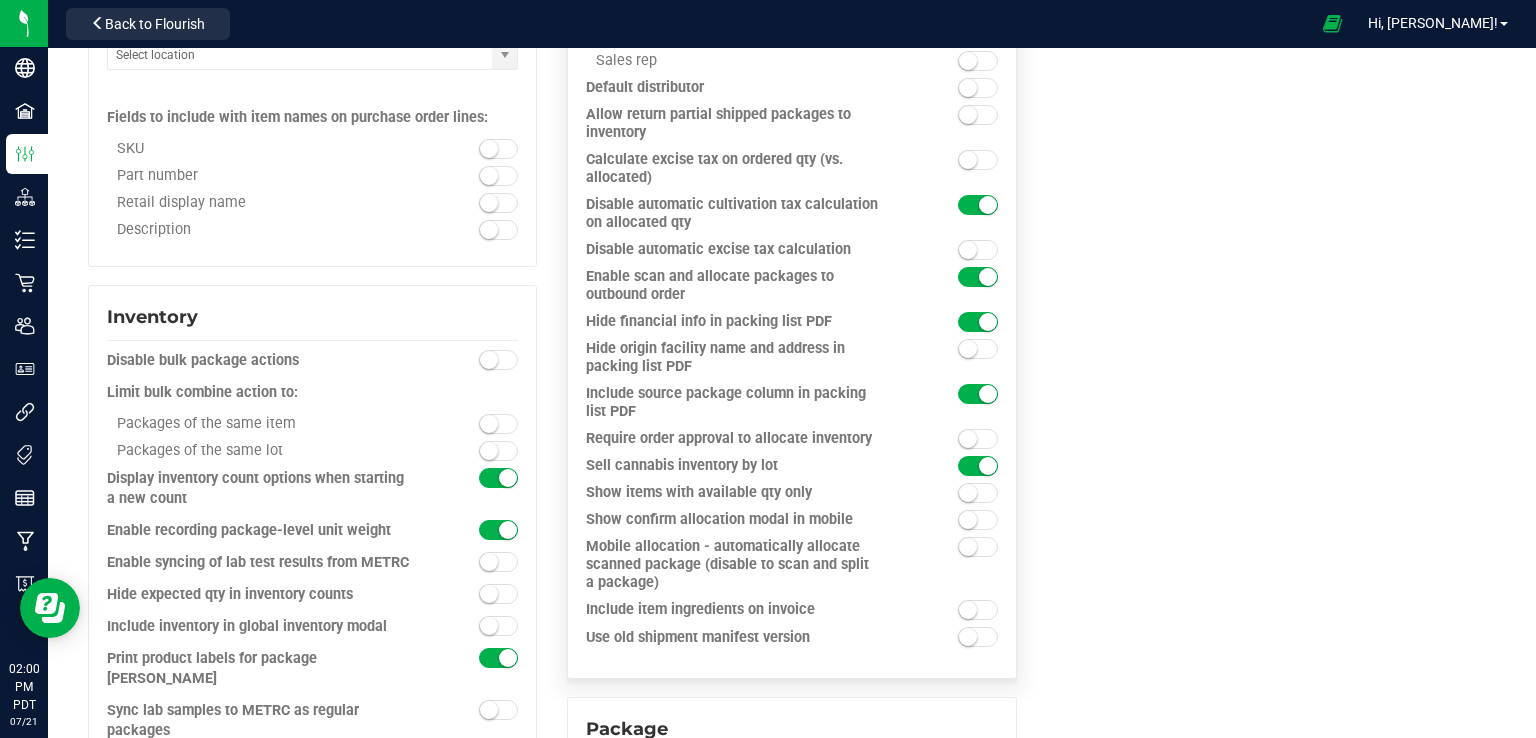 scroll, scrollTop: 1600, scrollLeft: 0, axis: vertical 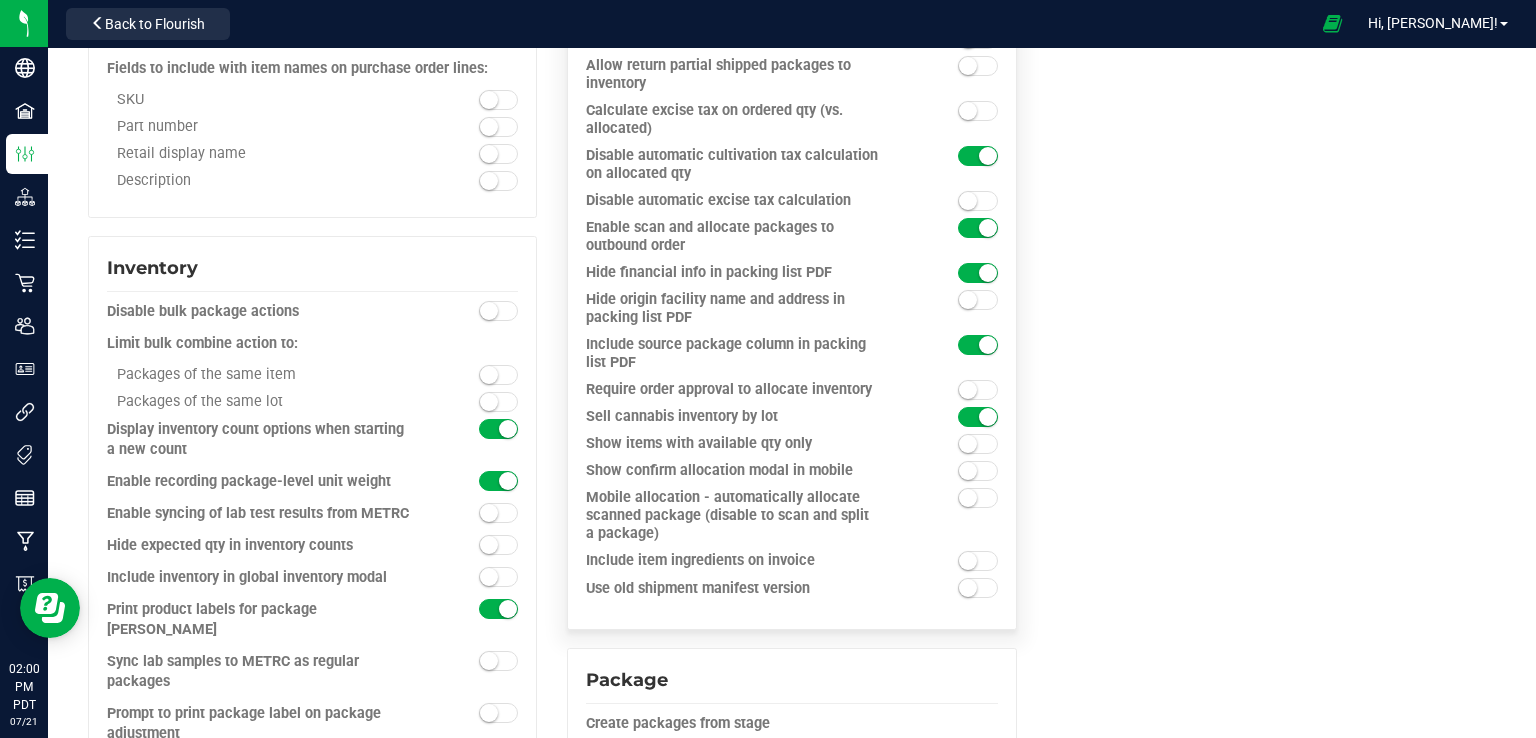 click at bounding box center (968, 390) 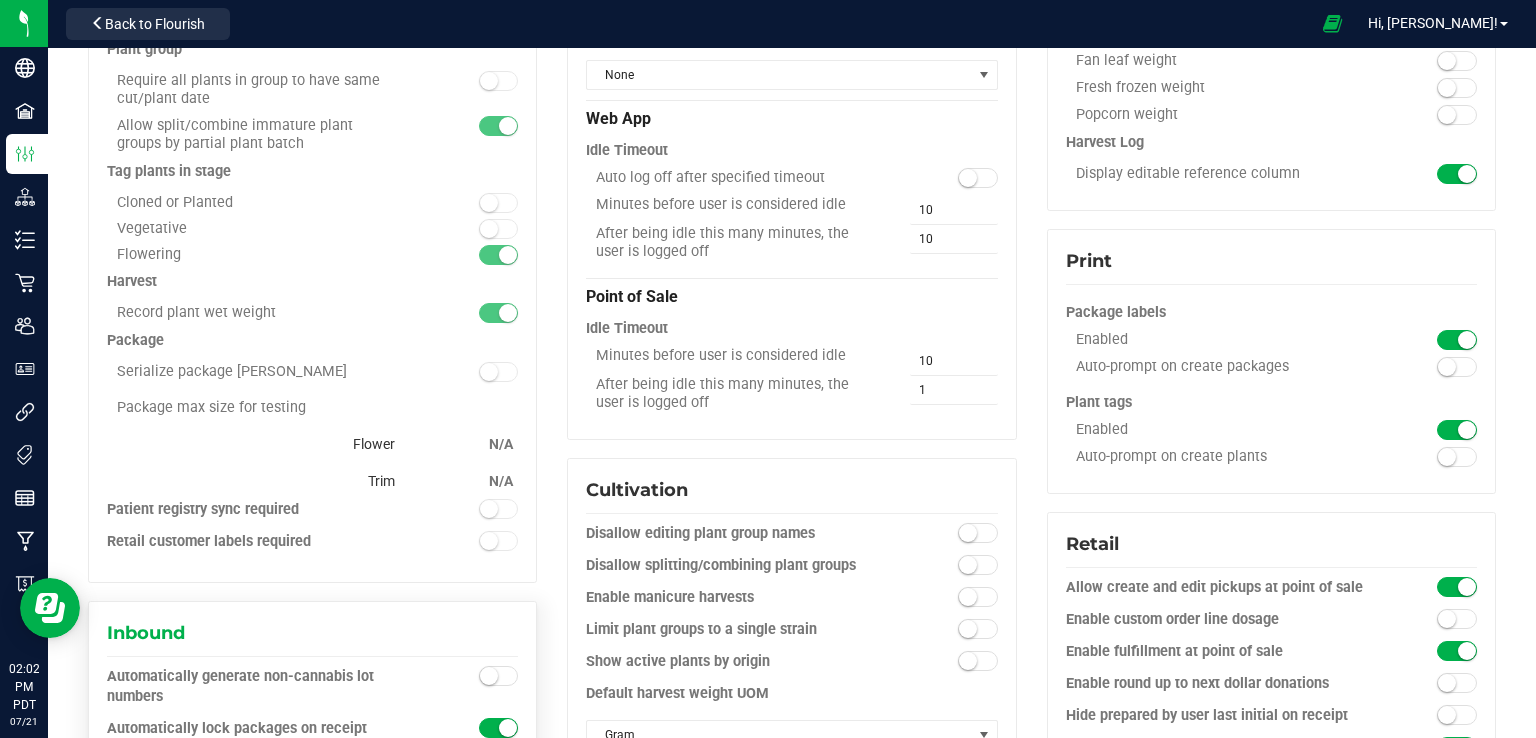 scroll, scrollTop: 0, scrollLeft: 0, axis: both 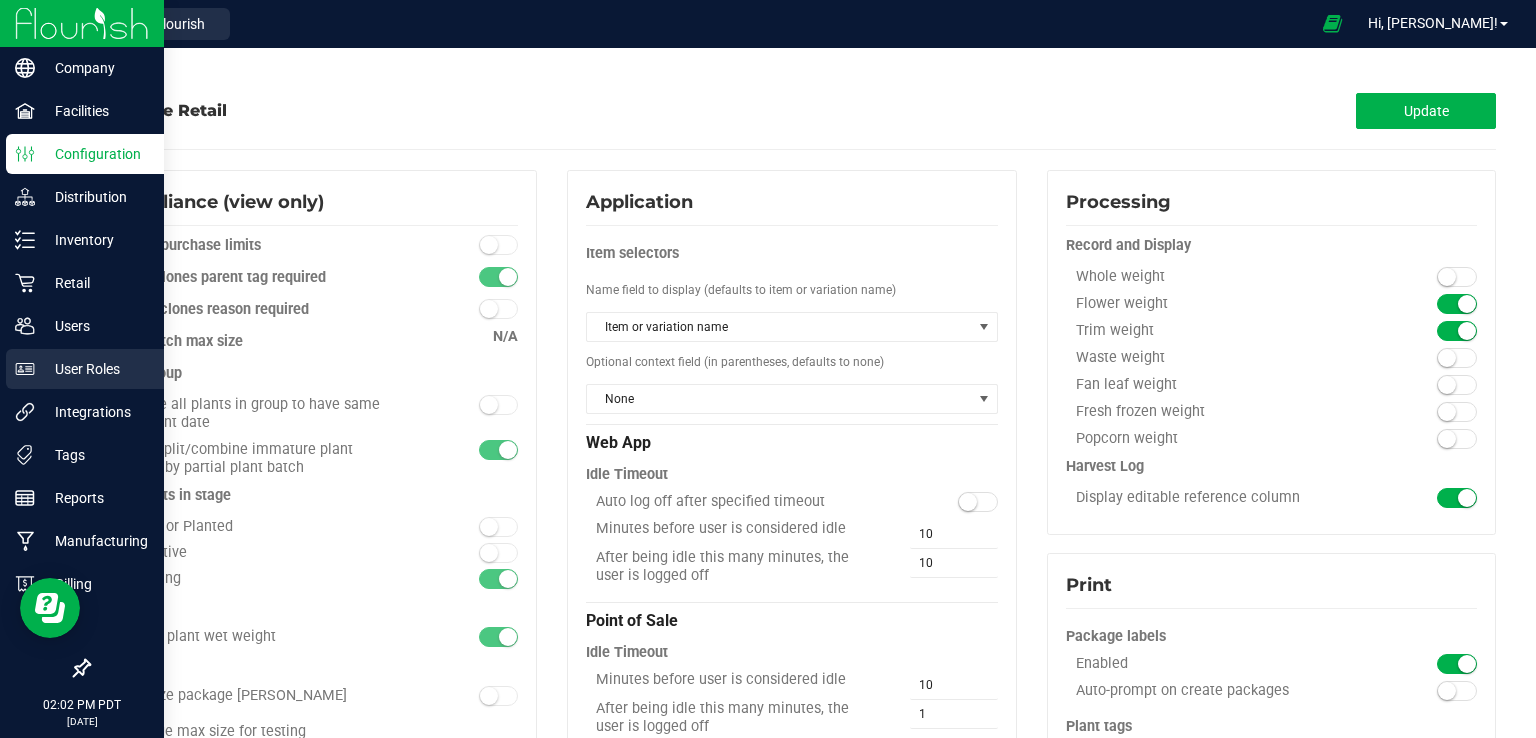 click on "User Roles" at bounding box center (95, 369) 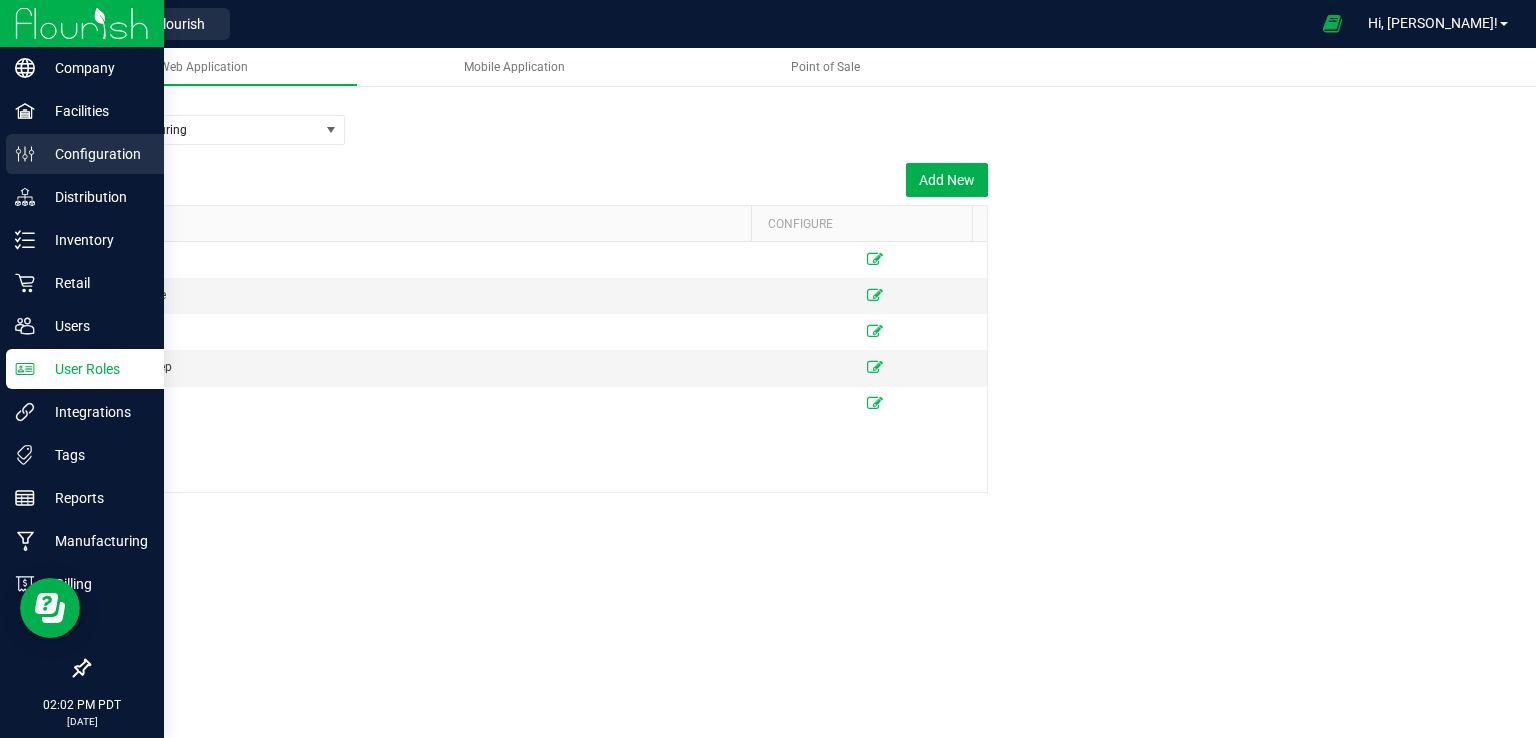 click on "Configuration" at bounding box center [95, 154] 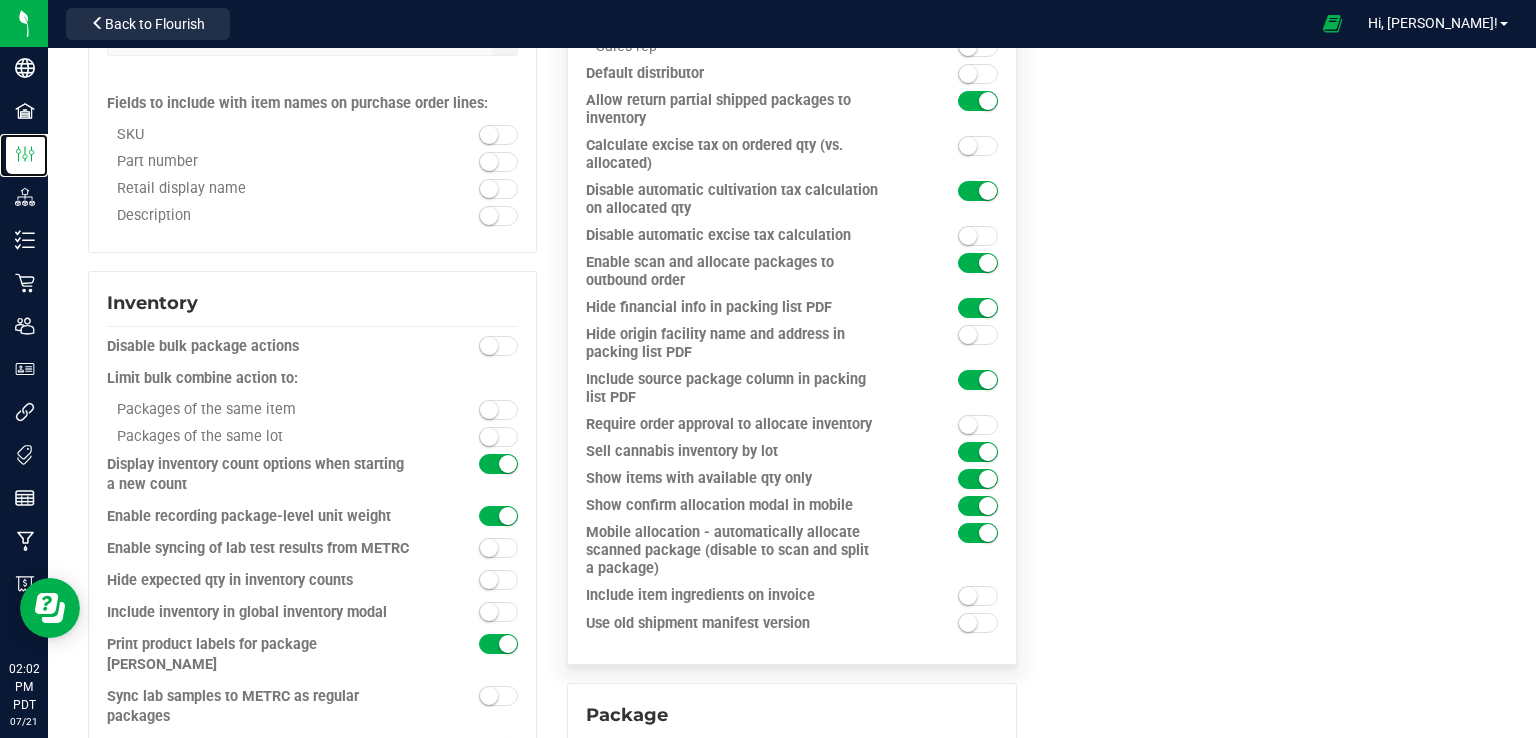 scroll, scrollTop: 1600, scrollLeft: 0, axis: vertical 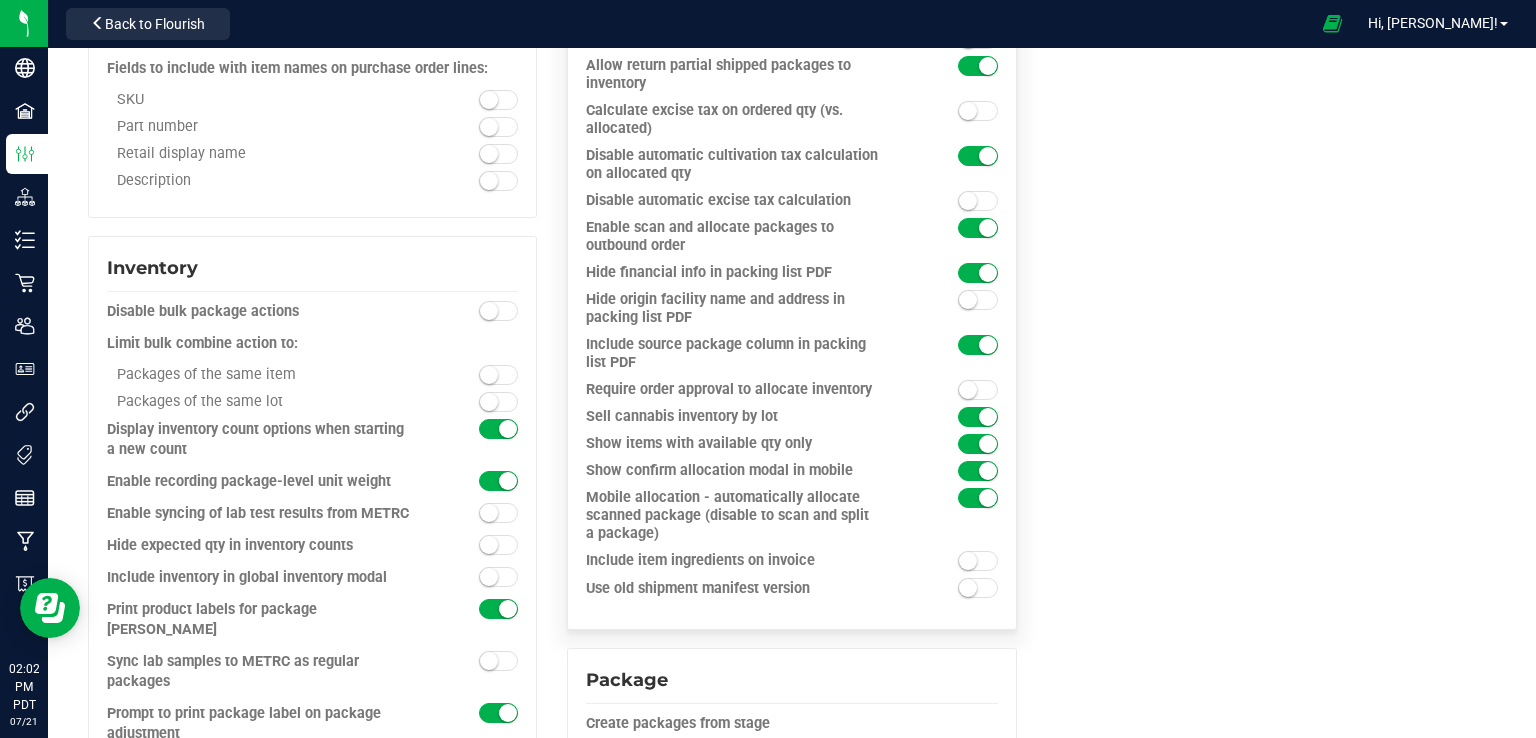 click at bounding box center [978, 390] 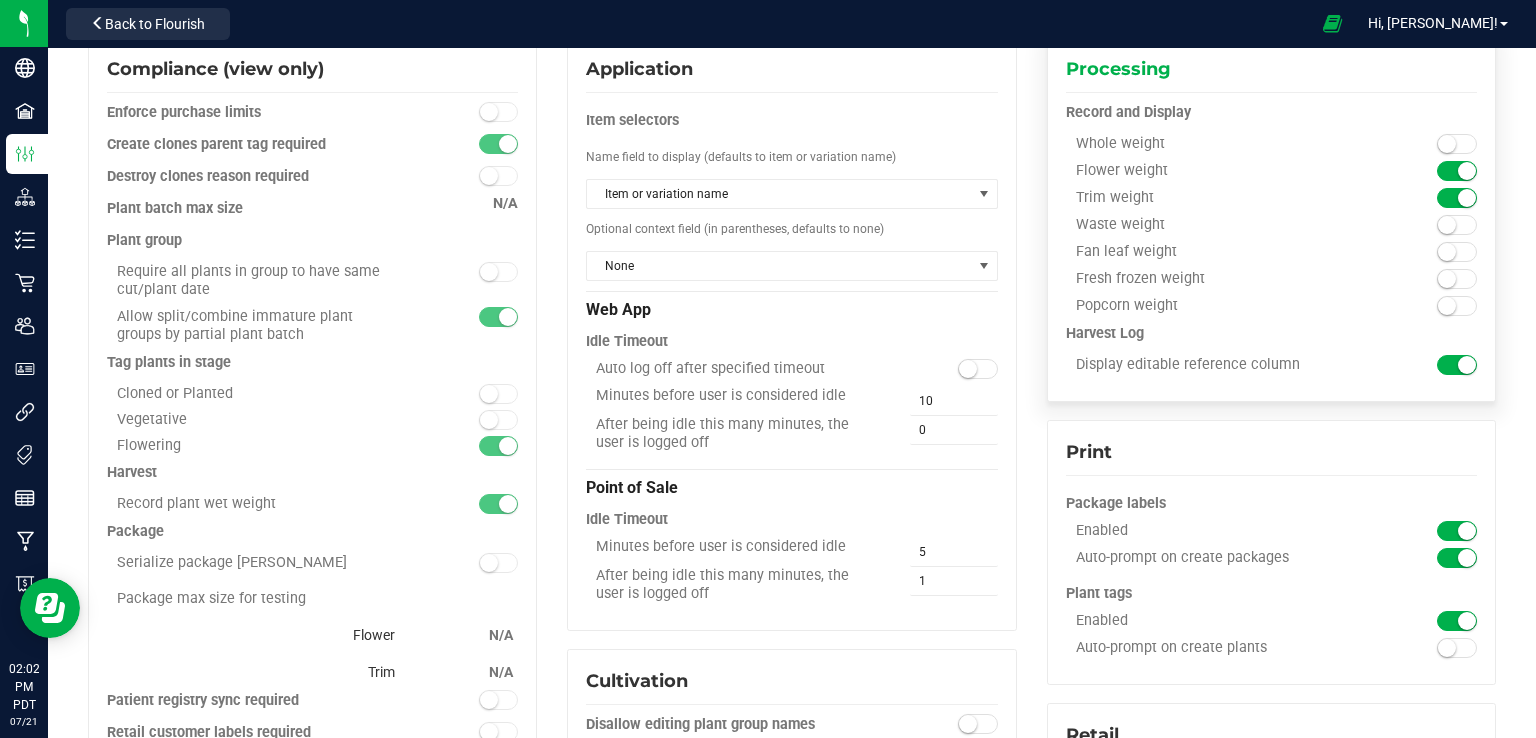 scroll, scrollTop: 0, scrollLeft: 0, axis: both 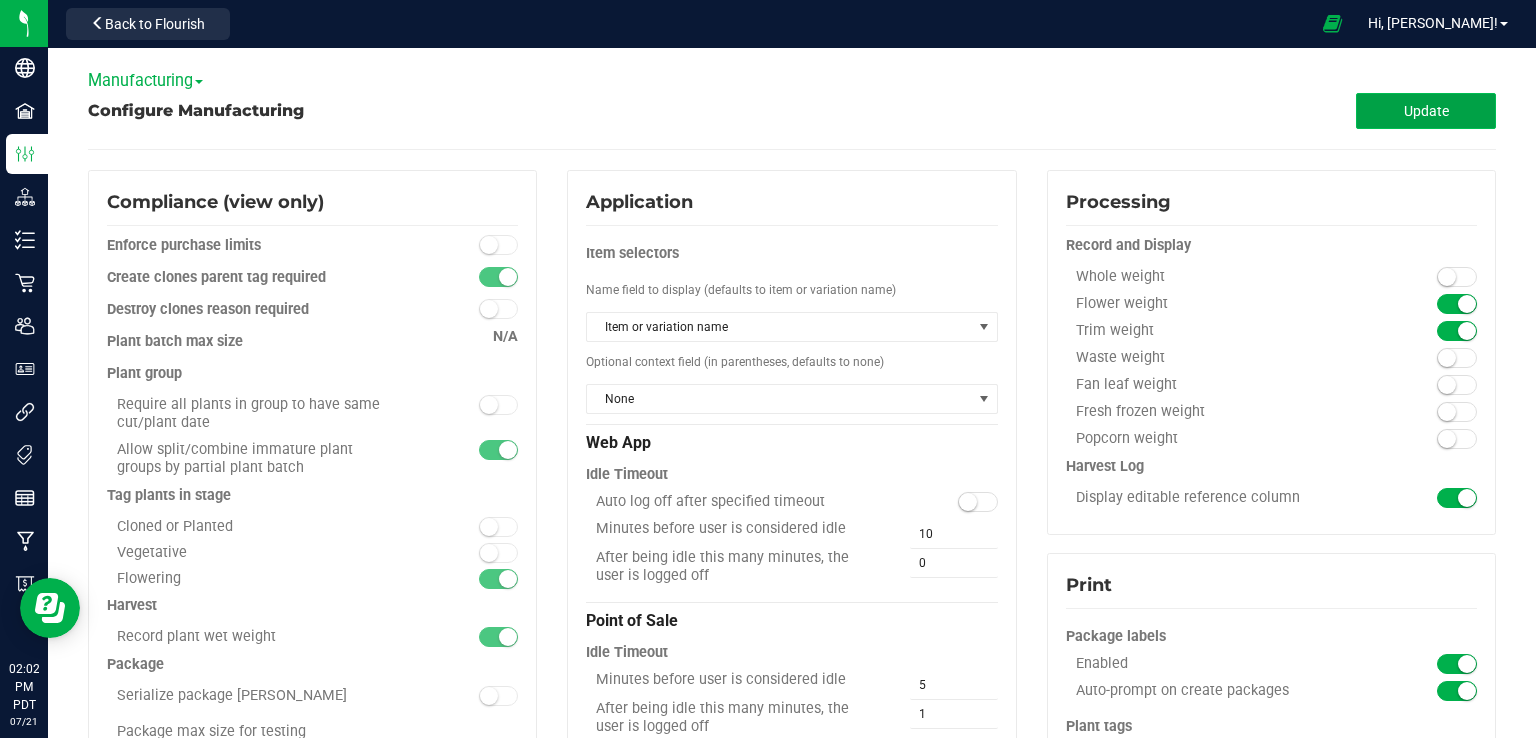 click on "Update" at bounding box center (1426, 111) 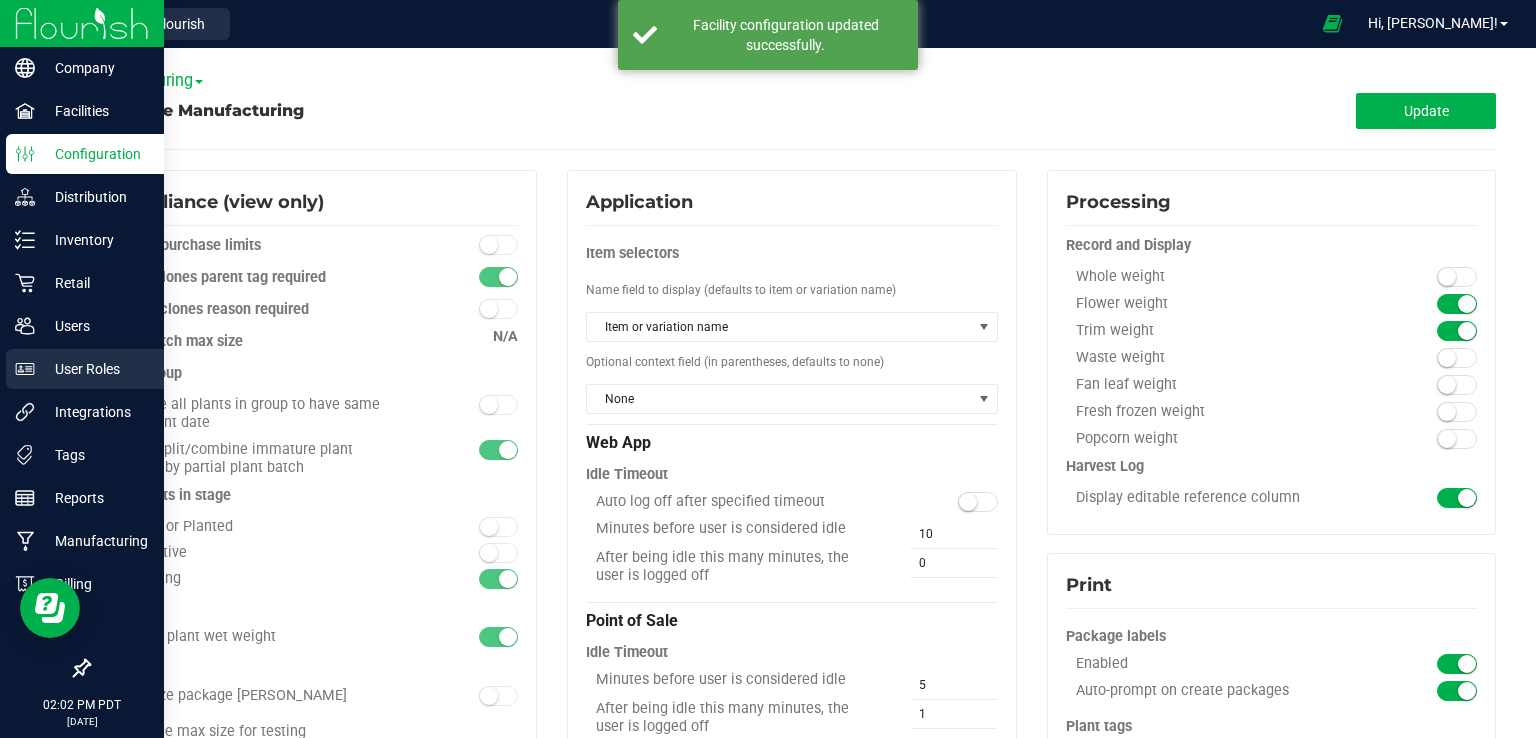 click on "User Roles" at bounding box center [95, 369] 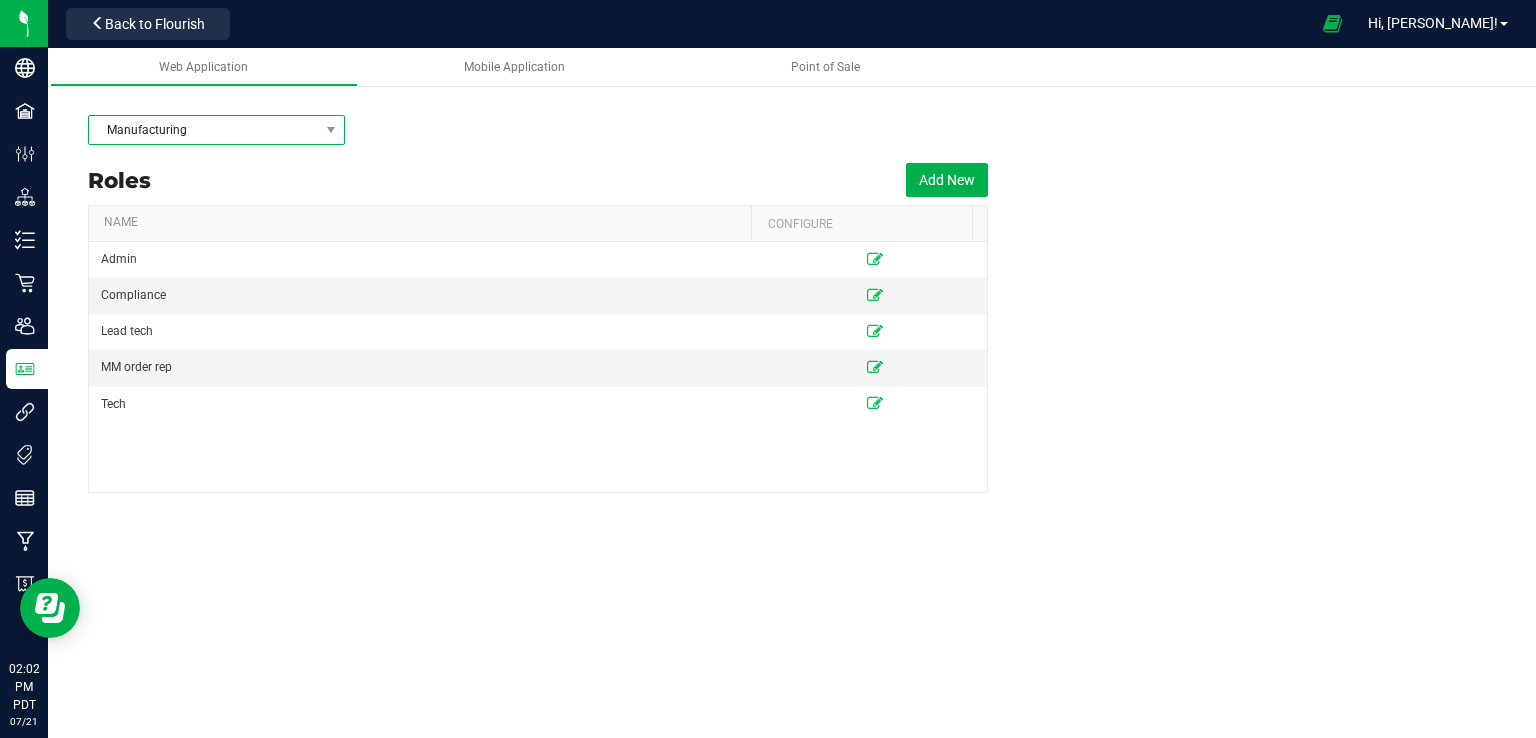 click on "Manufacturing" at bounding box center (204, 130) 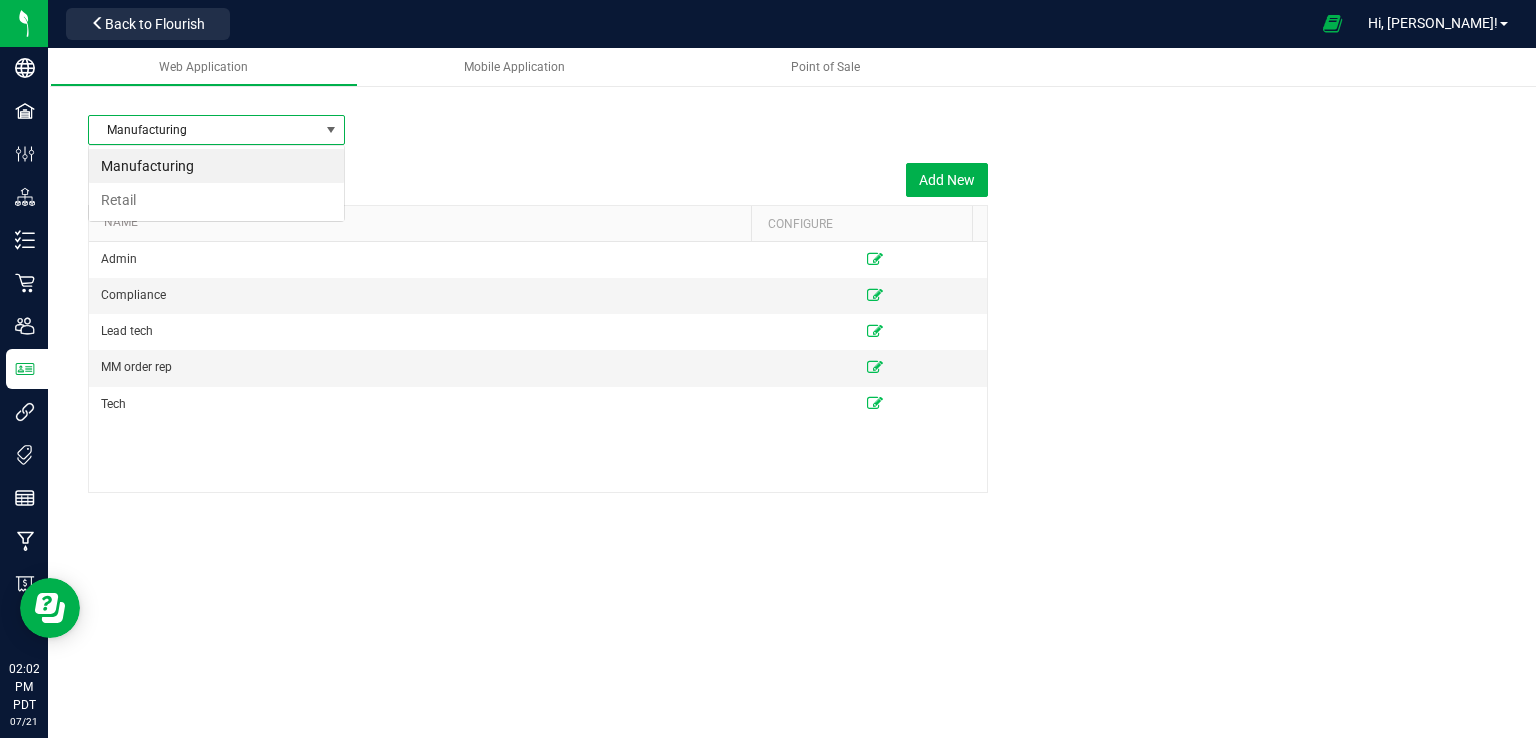 scroll, scrollTop: 99970, scrollLeft: 99743, axis: both 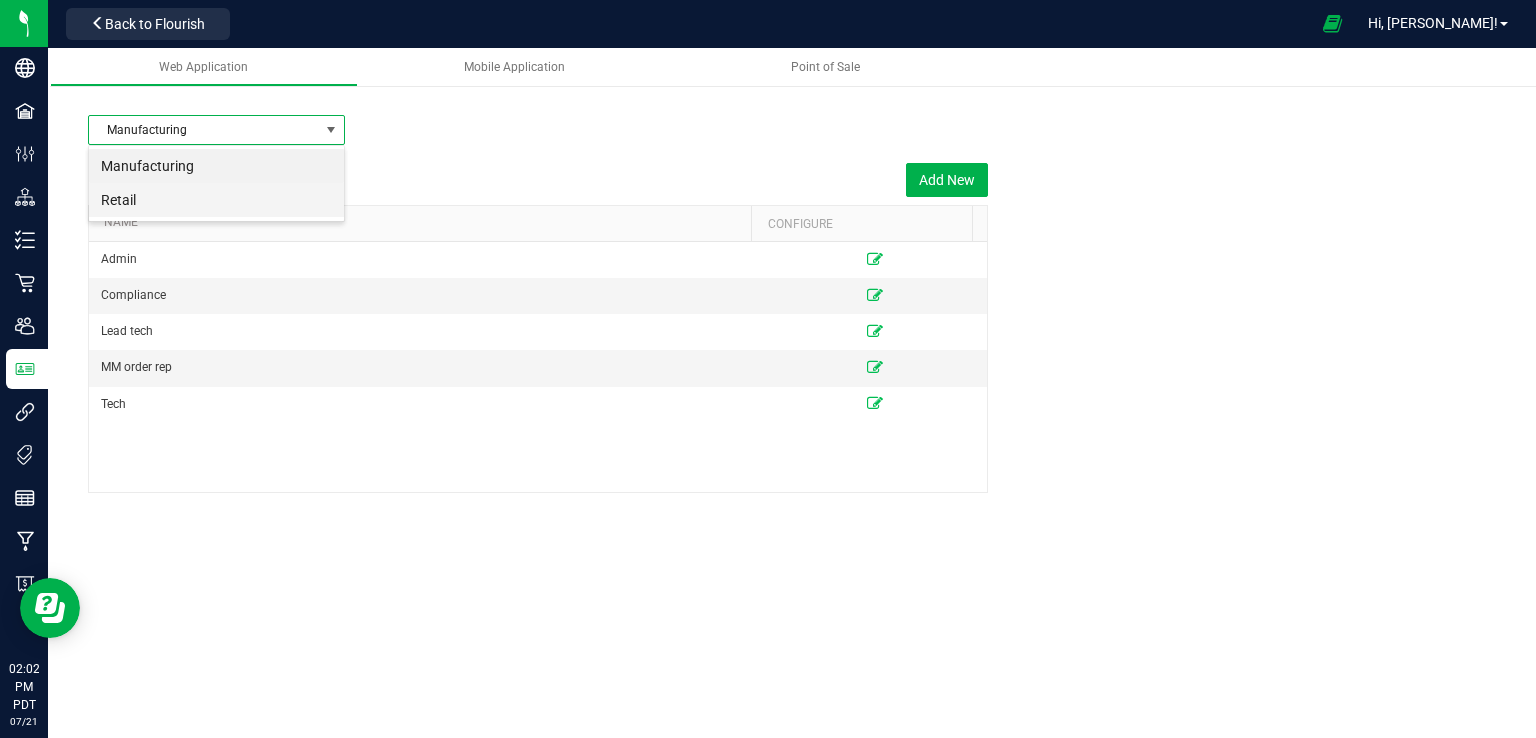 click on "Retail" at bounding box center [216, 200] 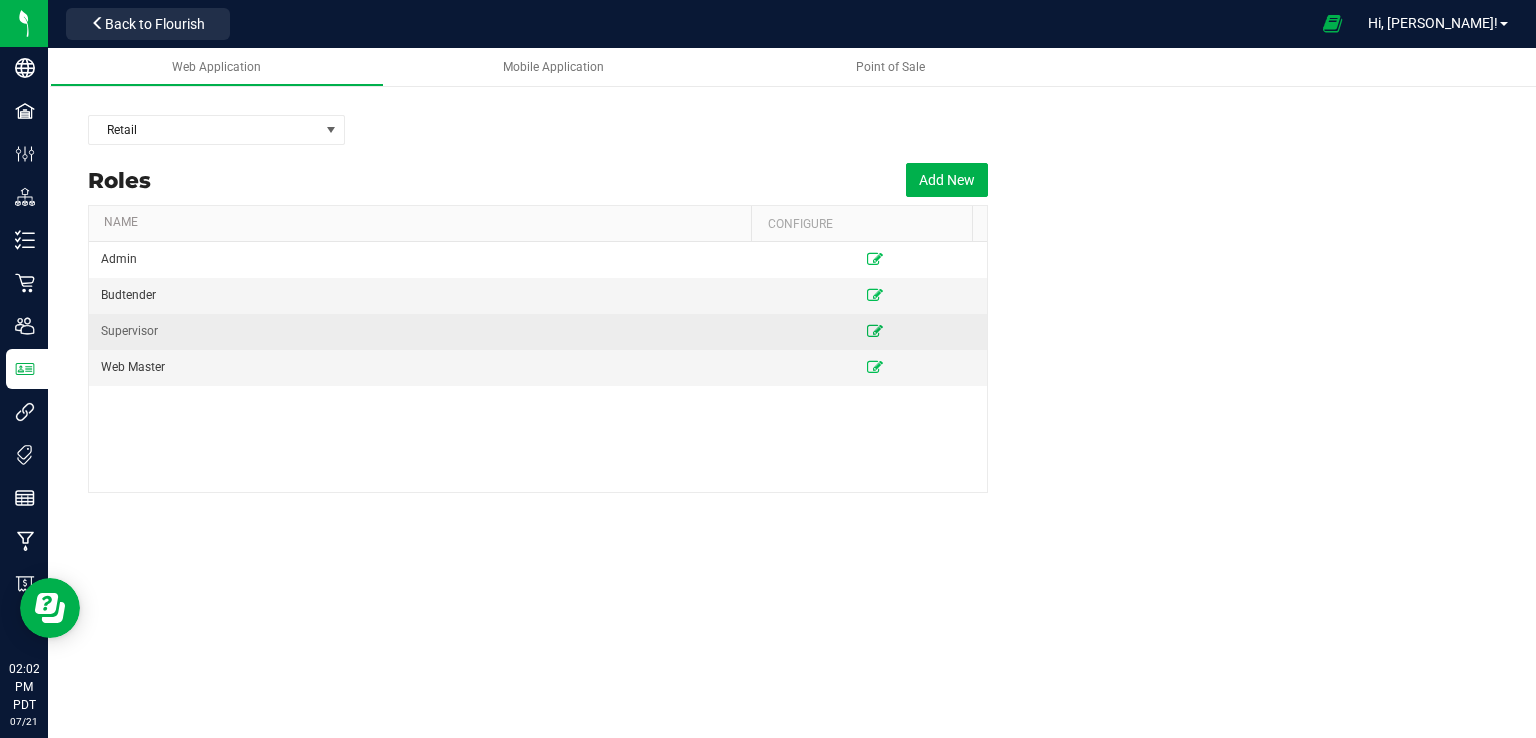 click at bounding box center [875, 331] 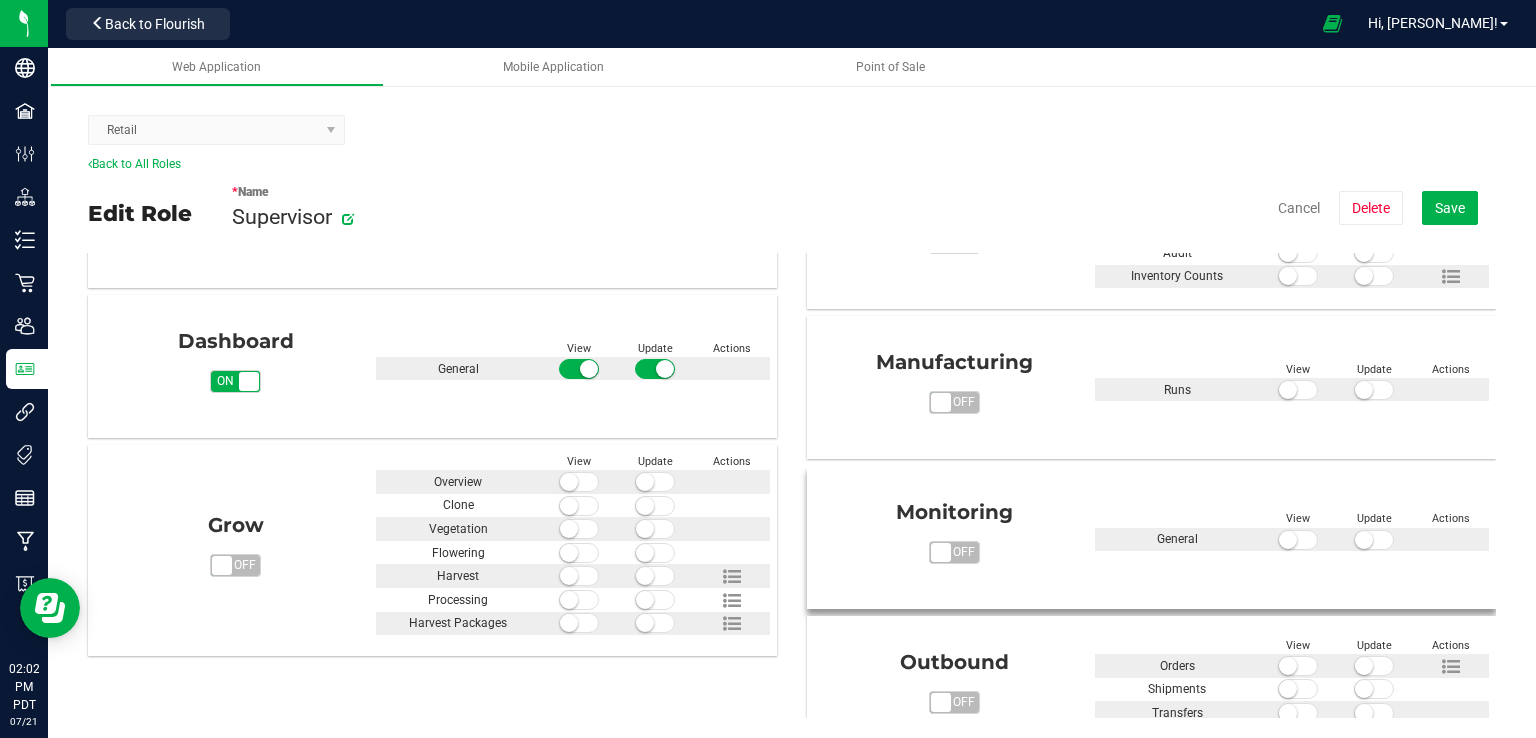 scroll, scrollTop: 500, scrollLeft: 0, axis: vertical 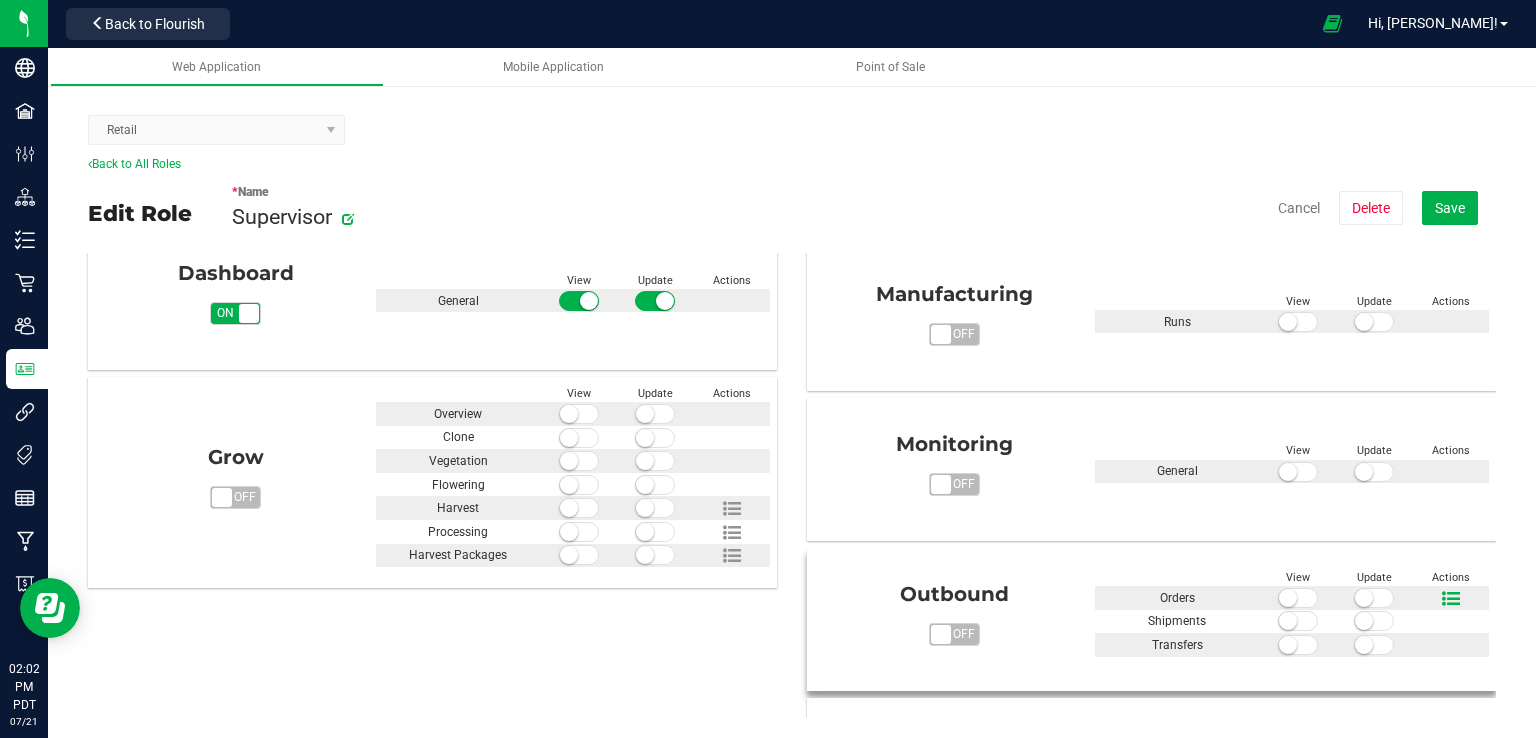 click at bounding box center [1451, 599] 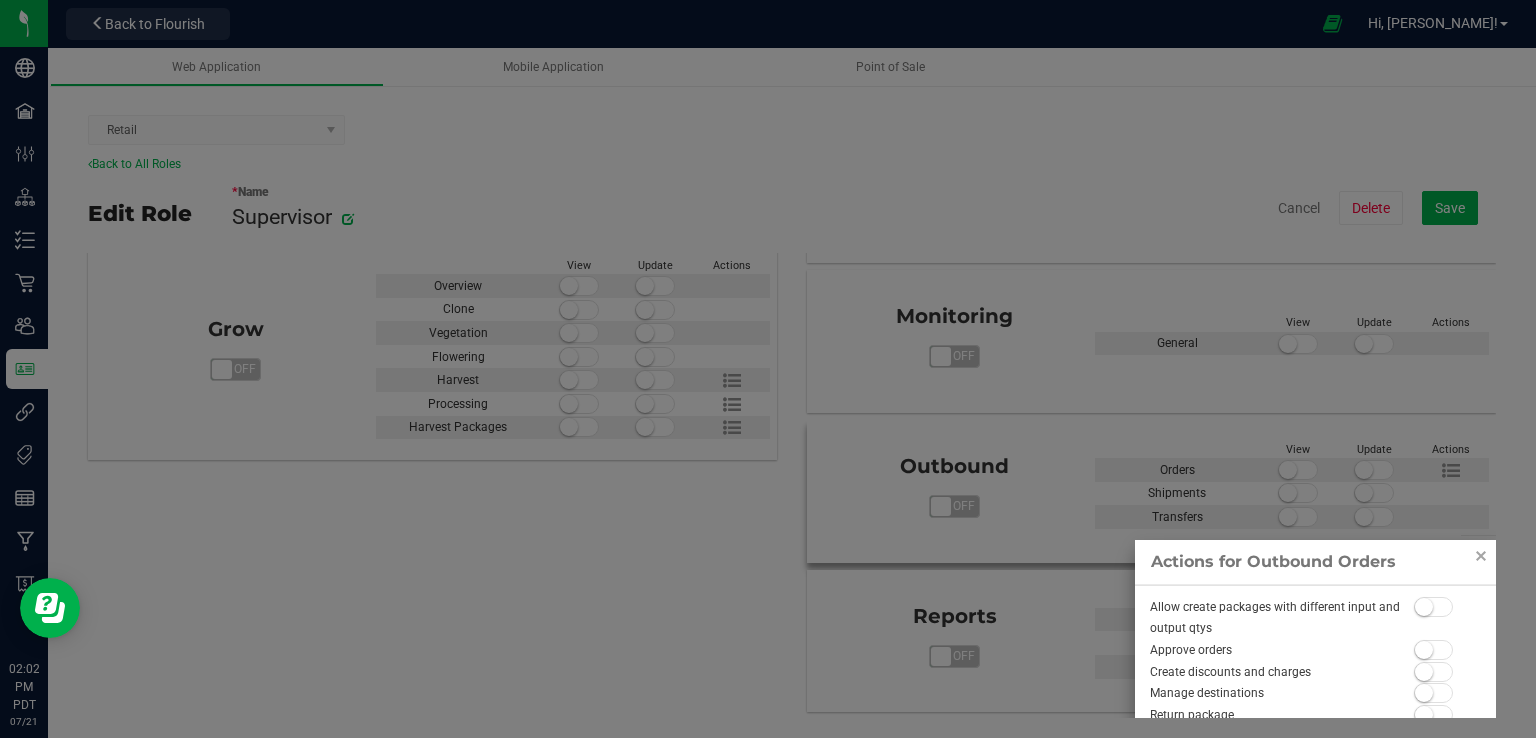 scroll, scrollTop: 7, scrollLeft: 0, axis: vertical 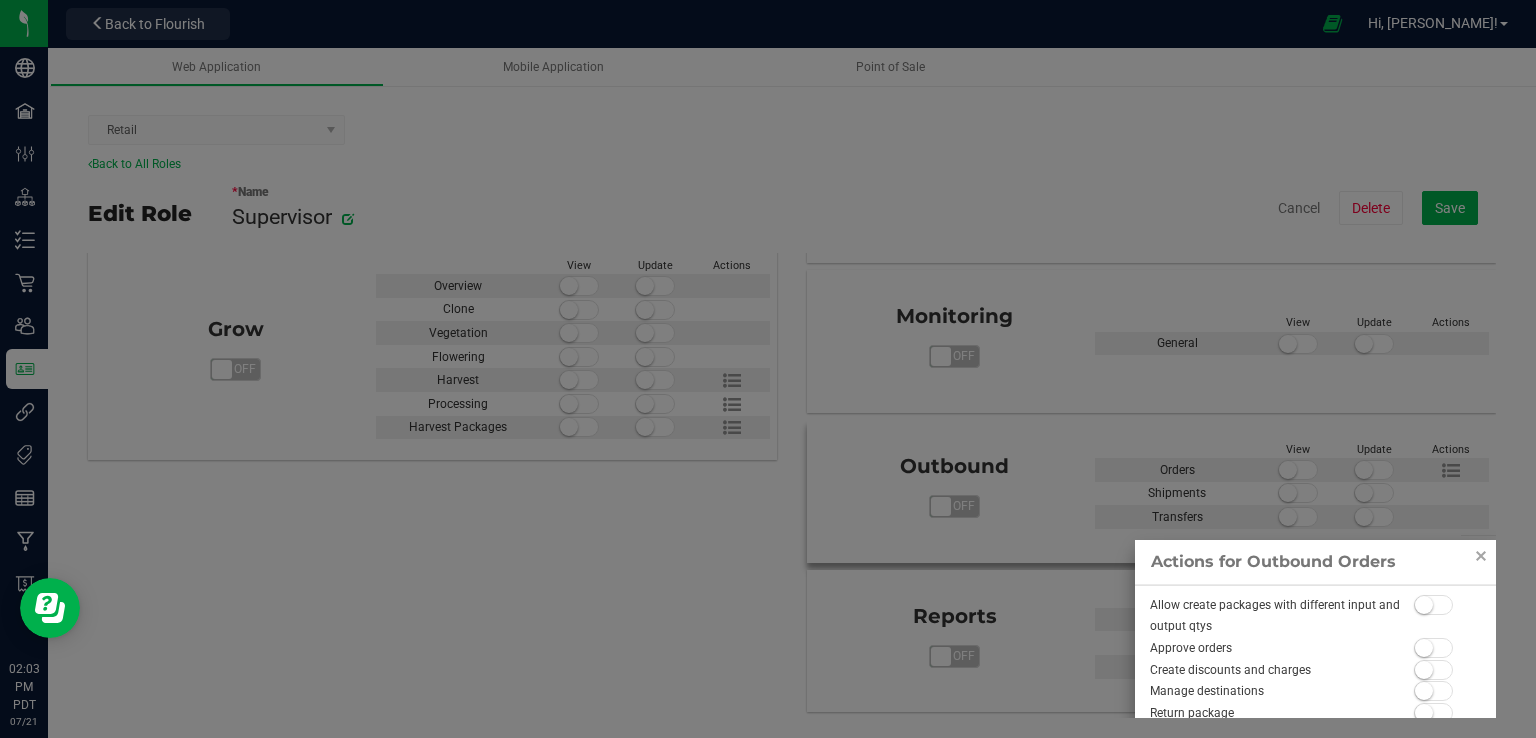 click on "Allow create packages with different input and output qtys
Approve orders
Create discounts and charges
Manage destinations
Return package
Sync orders to QuickBooks
Update financial info for shipped orders" at bounding box center (1315, 684) 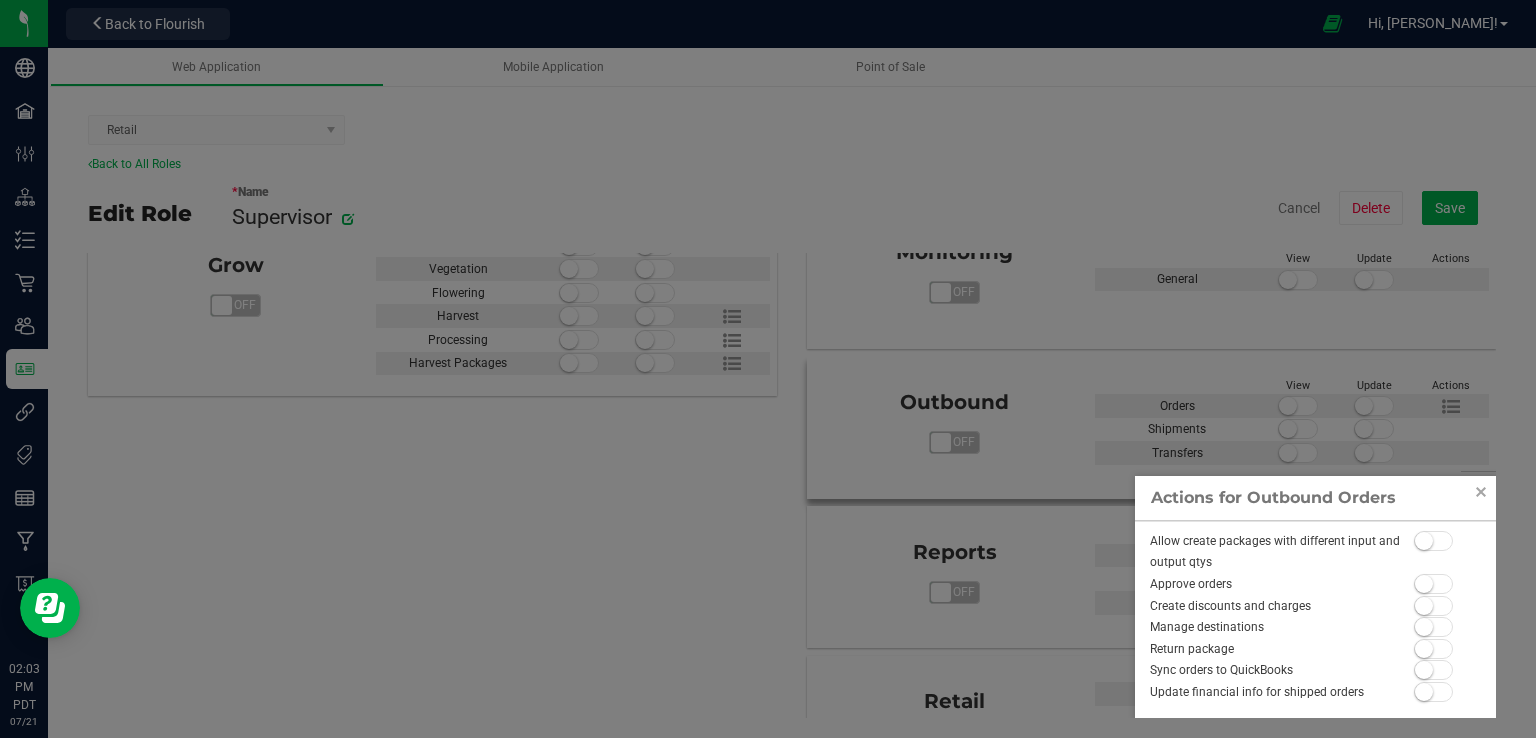 click at bounding box center (1424, 584) 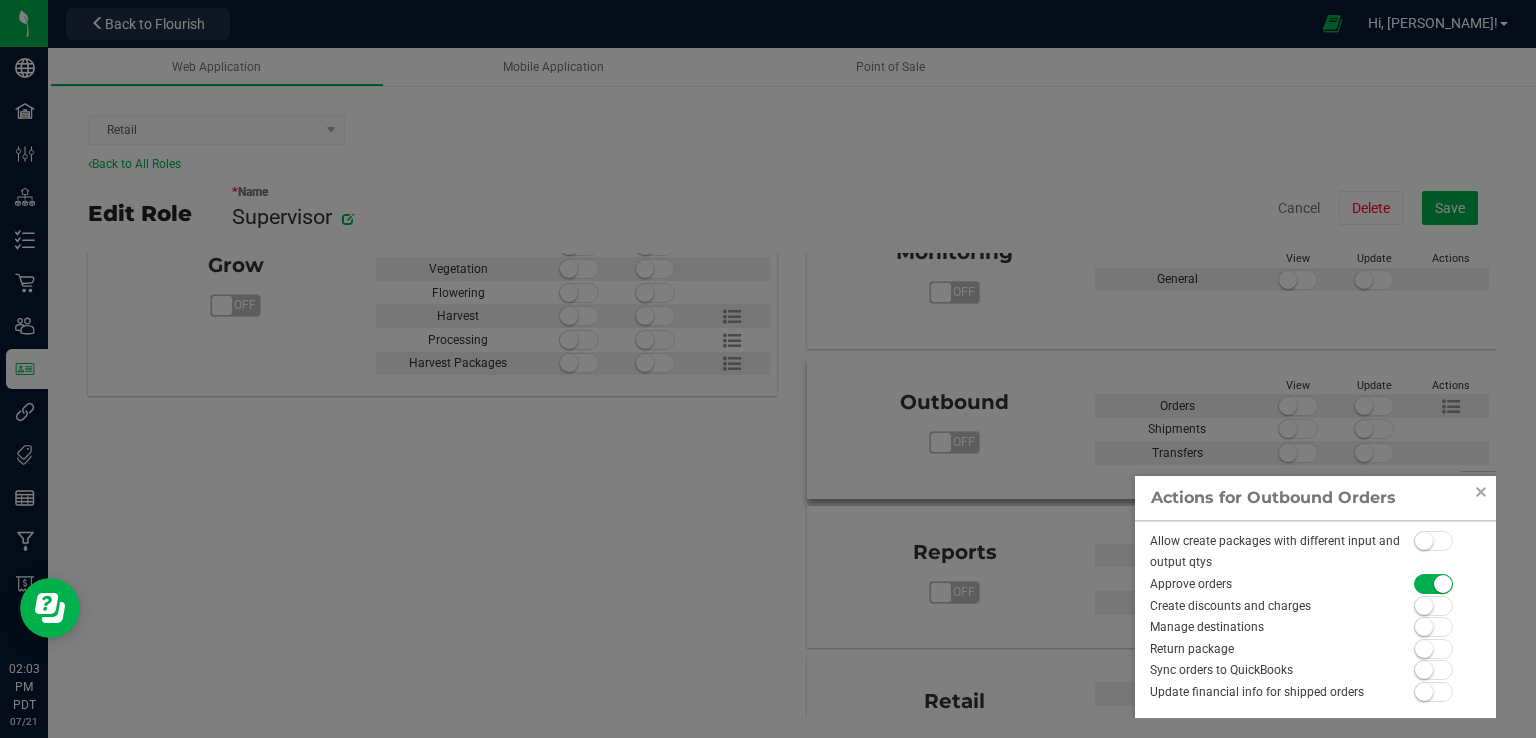 click at bounding box center (768, 369) 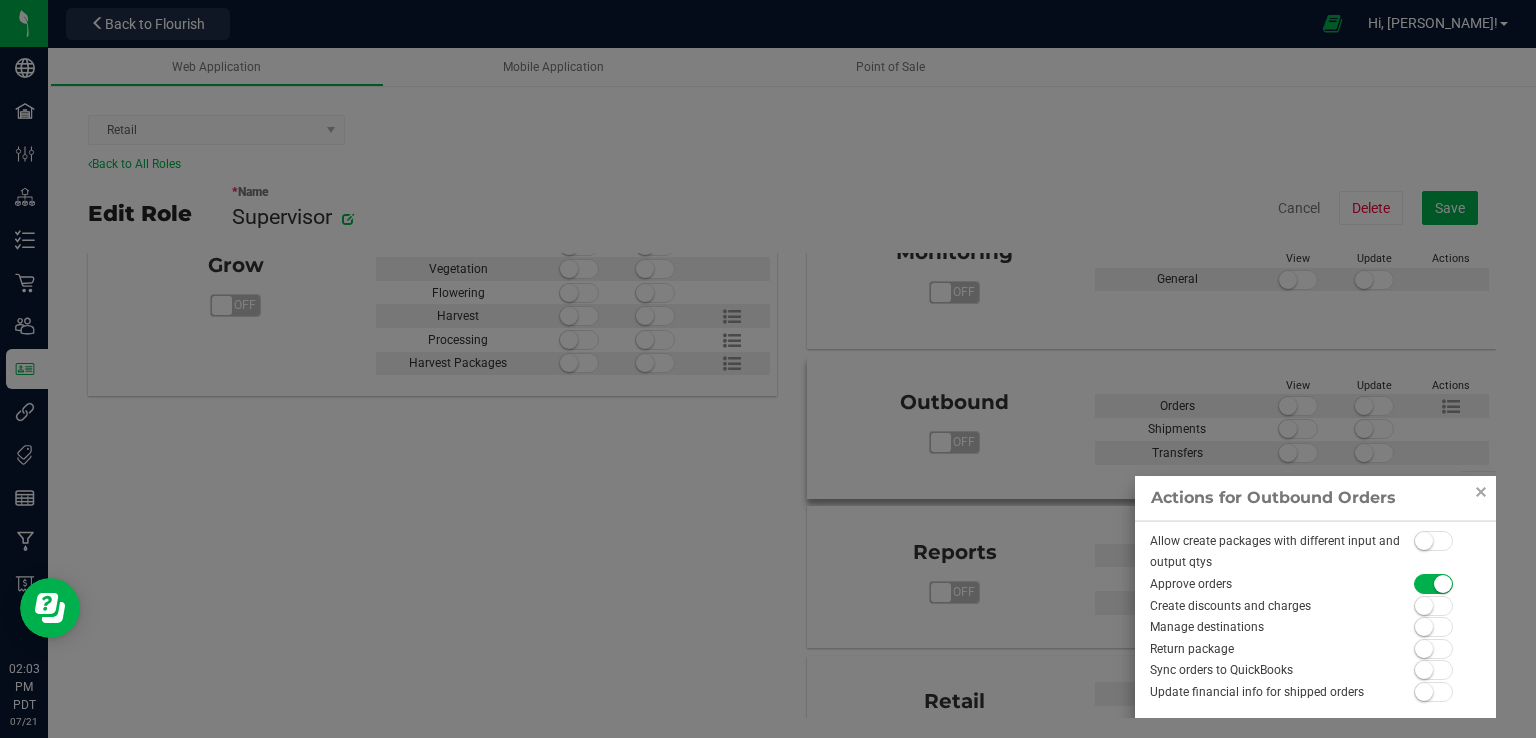 click at bounding box center [1481, 492] 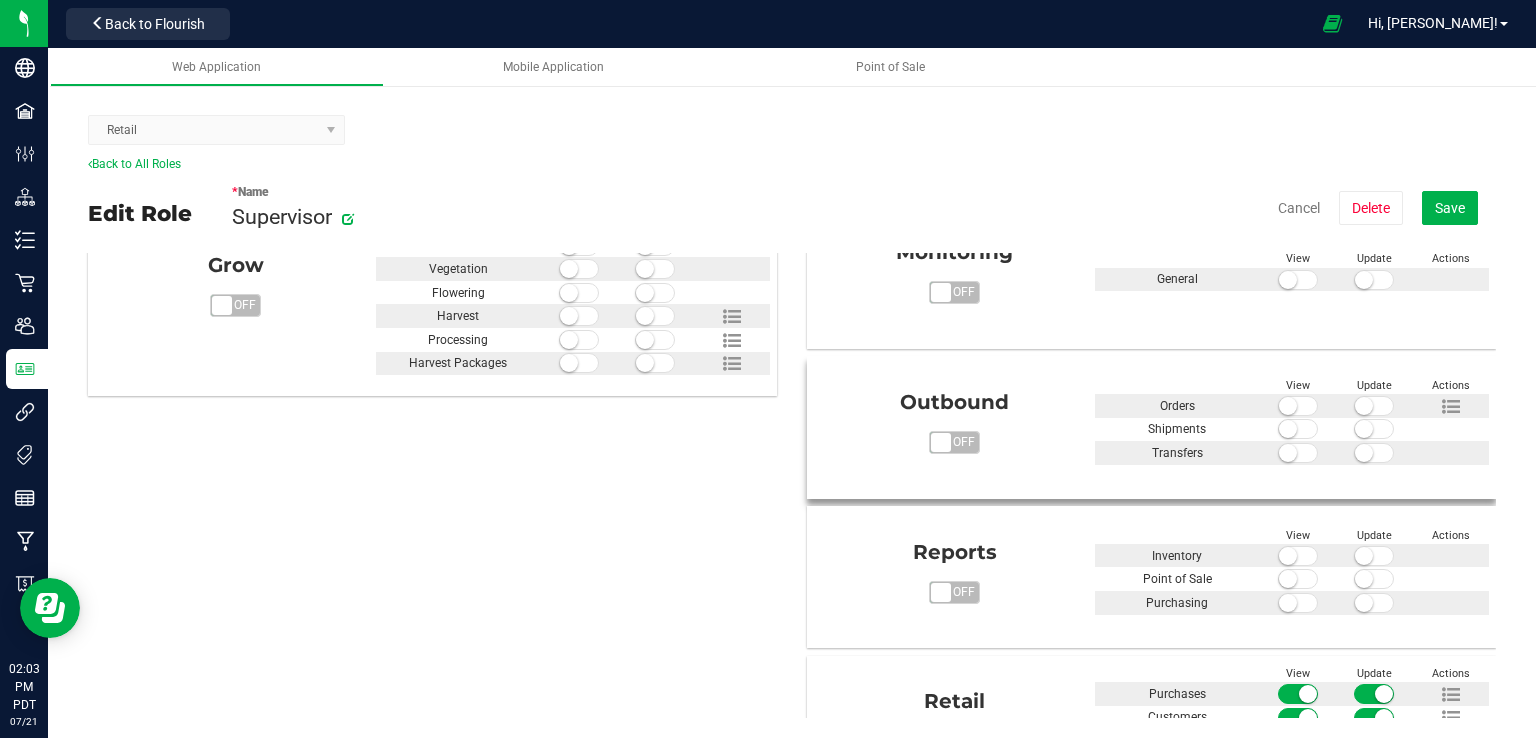 click at bounding box center (1298, 406) 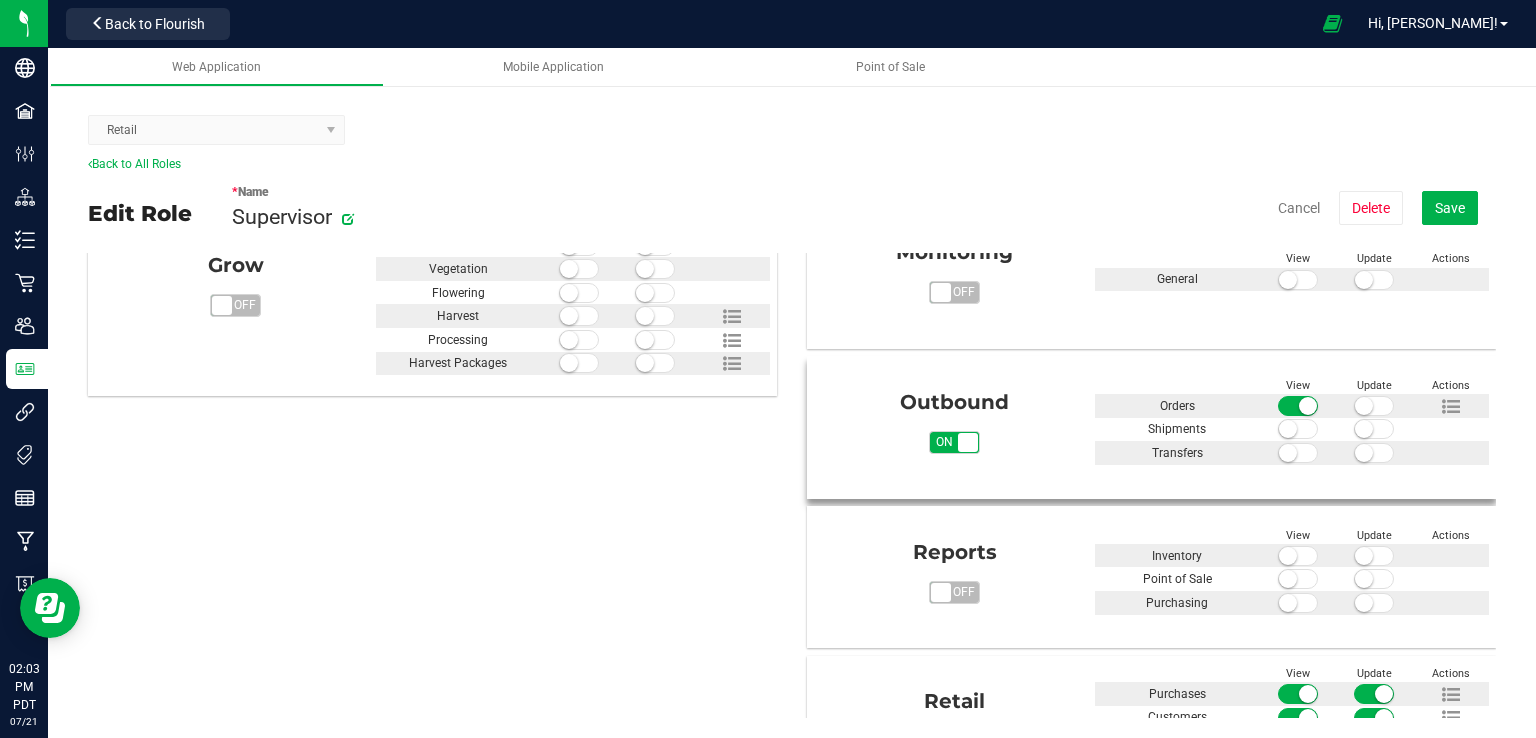 click at bounding box center (1374, 406) 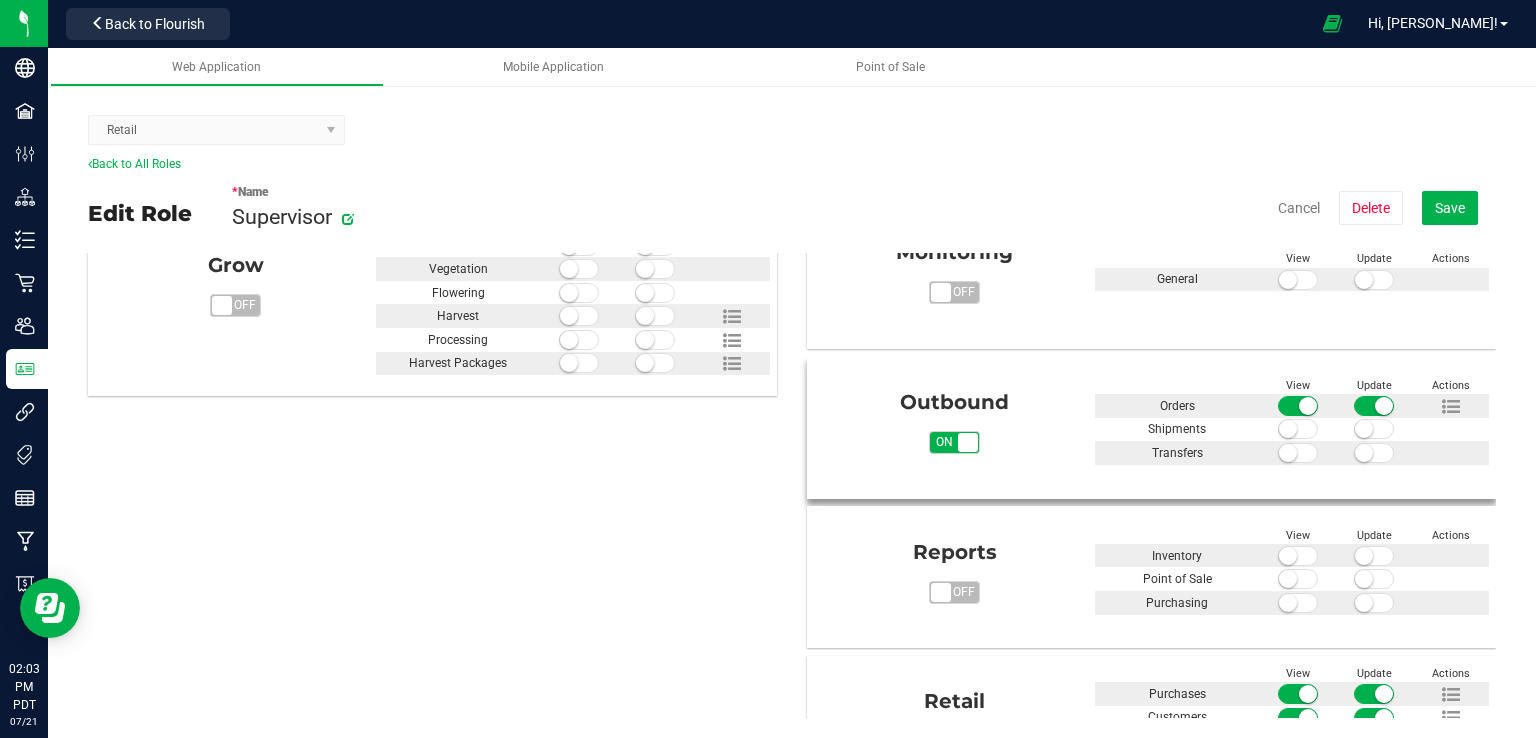 click at bounding box center [1308, 406] 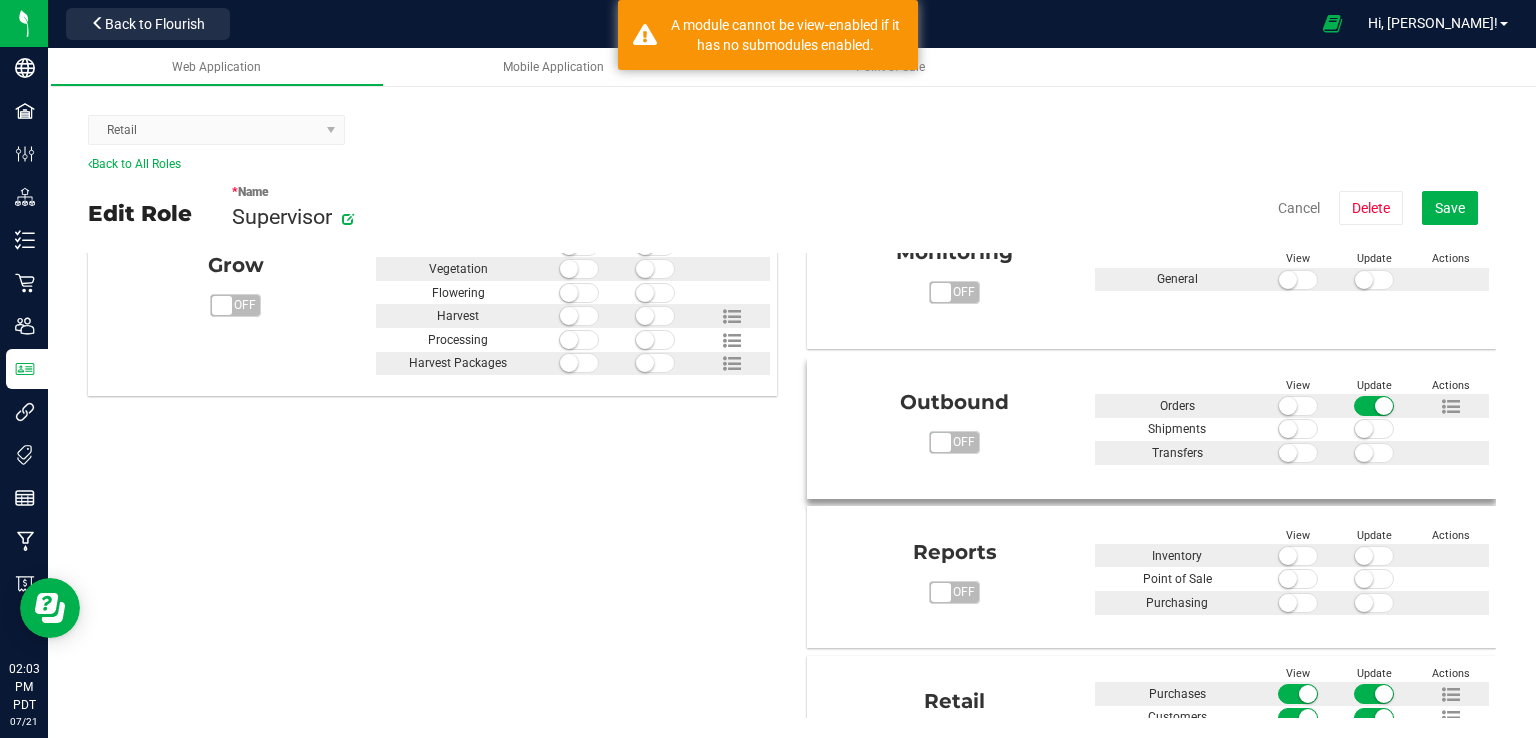 click at bounding box center (1298, 406) 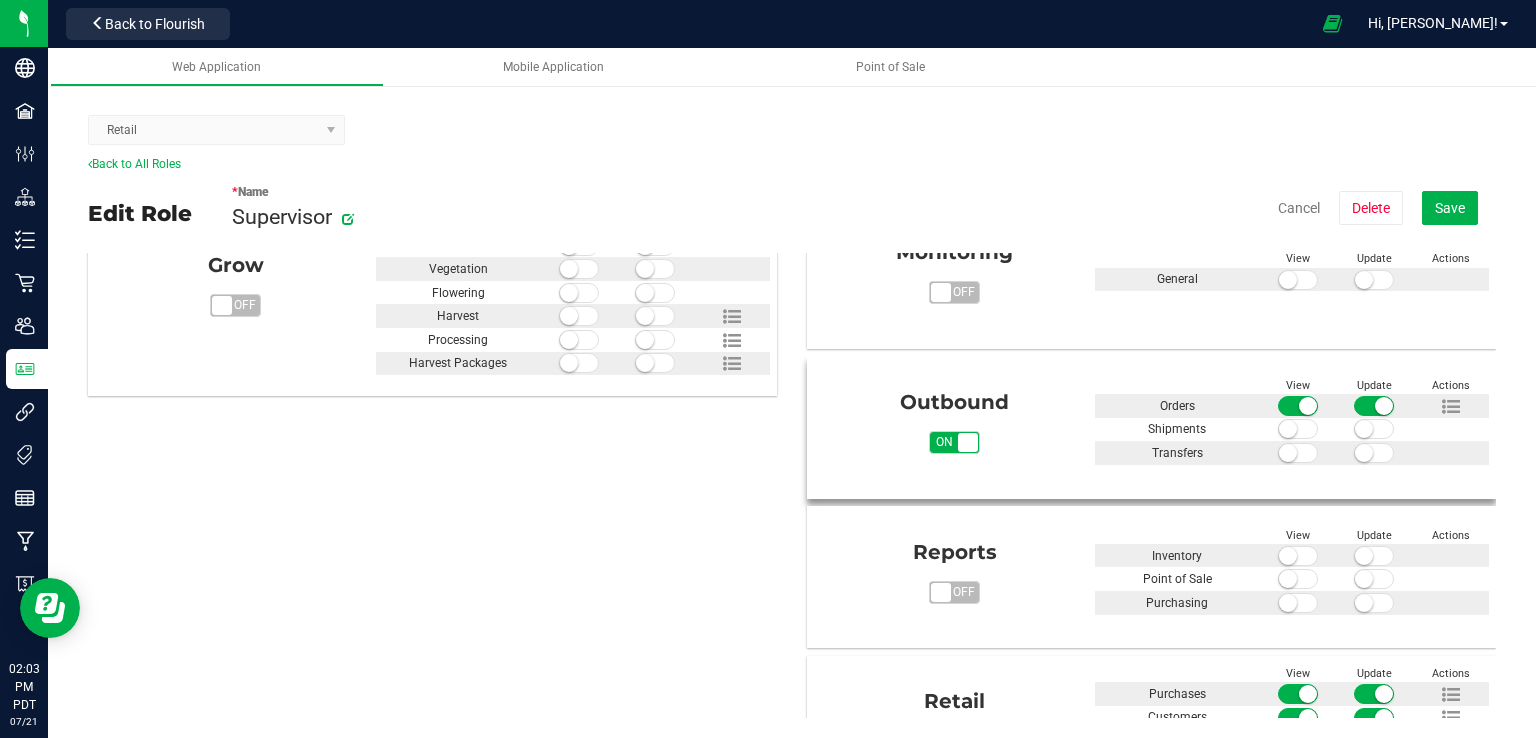 click at bounding box center (1308, 406) 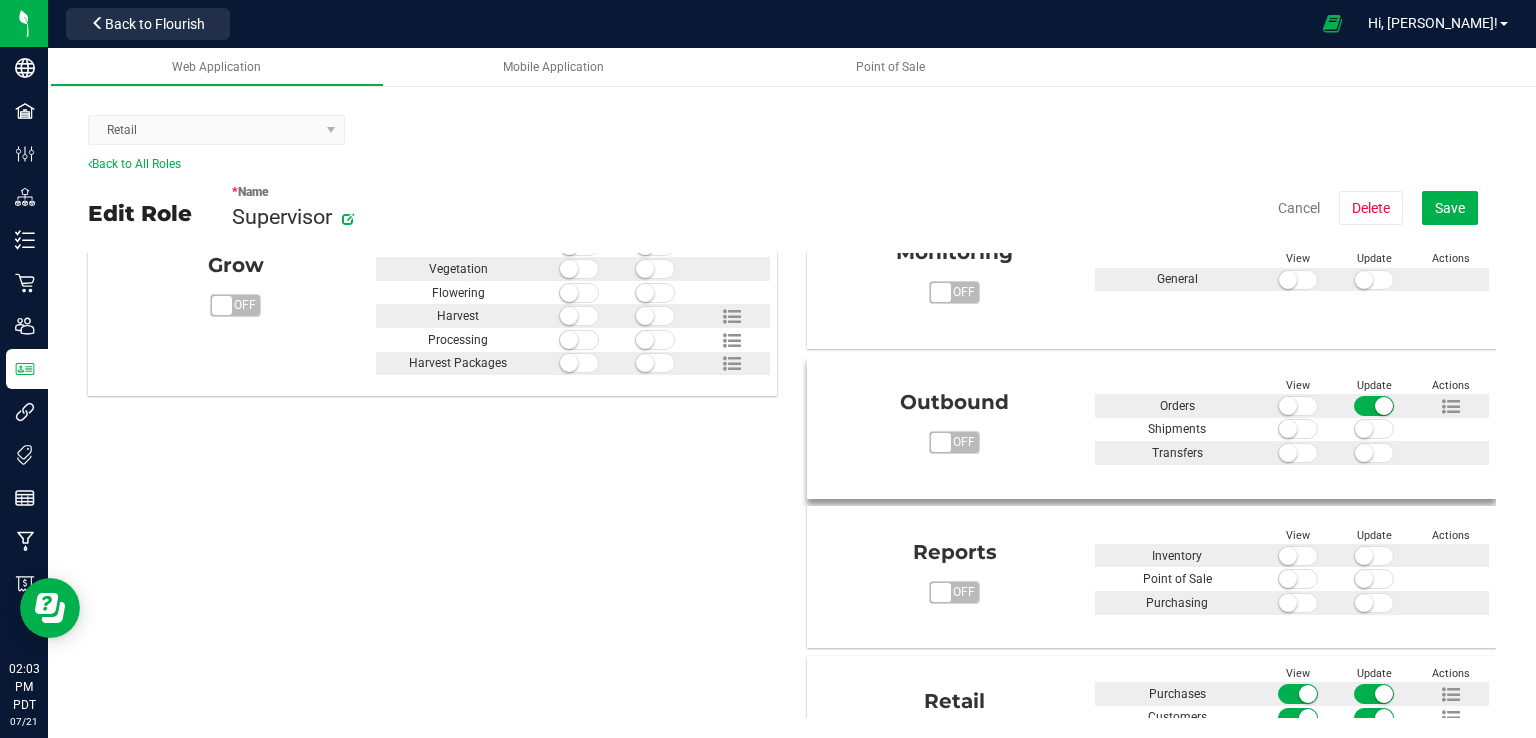 click at bounding box center [1298, 406] 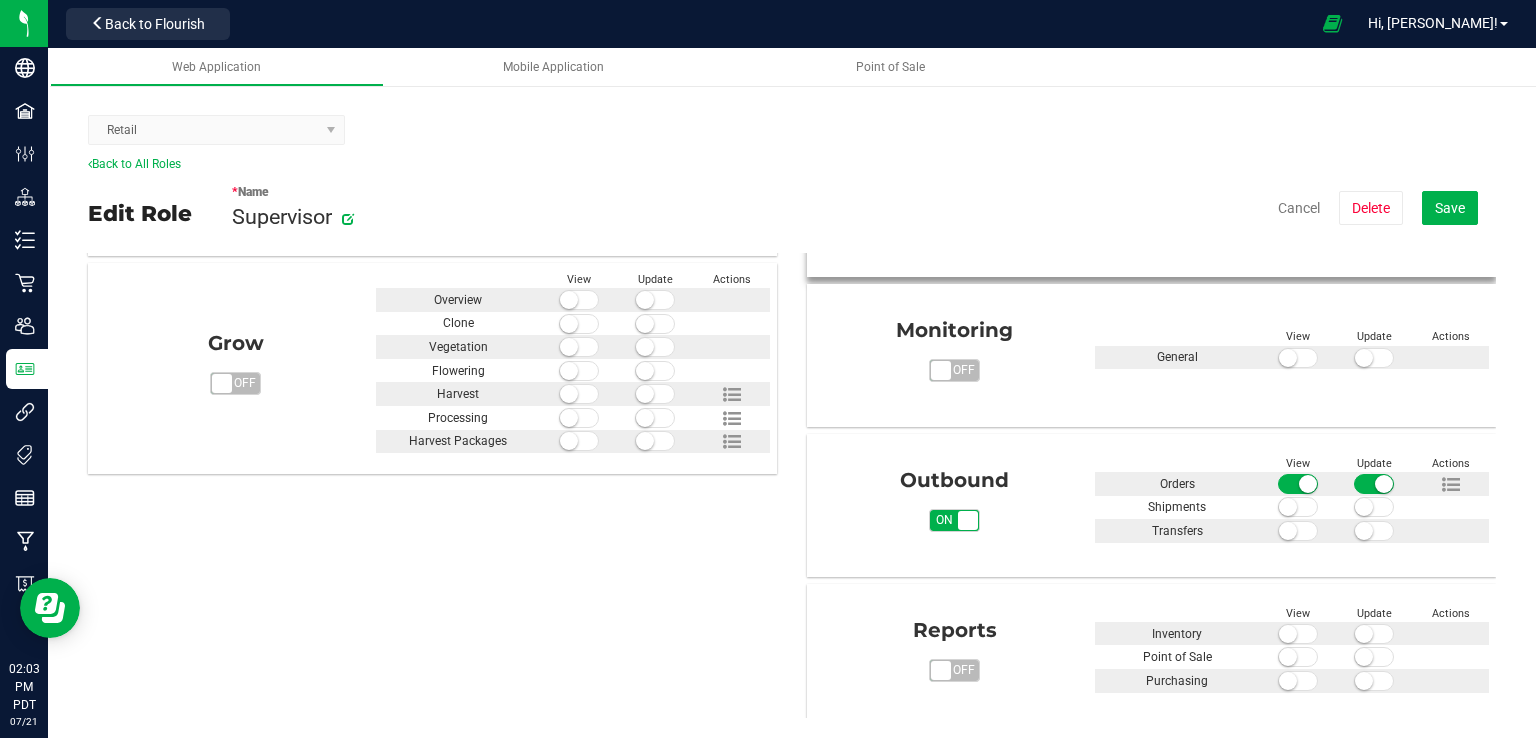 scroll, scrollTop: 492, scrollLeft: 0, axis: vertical 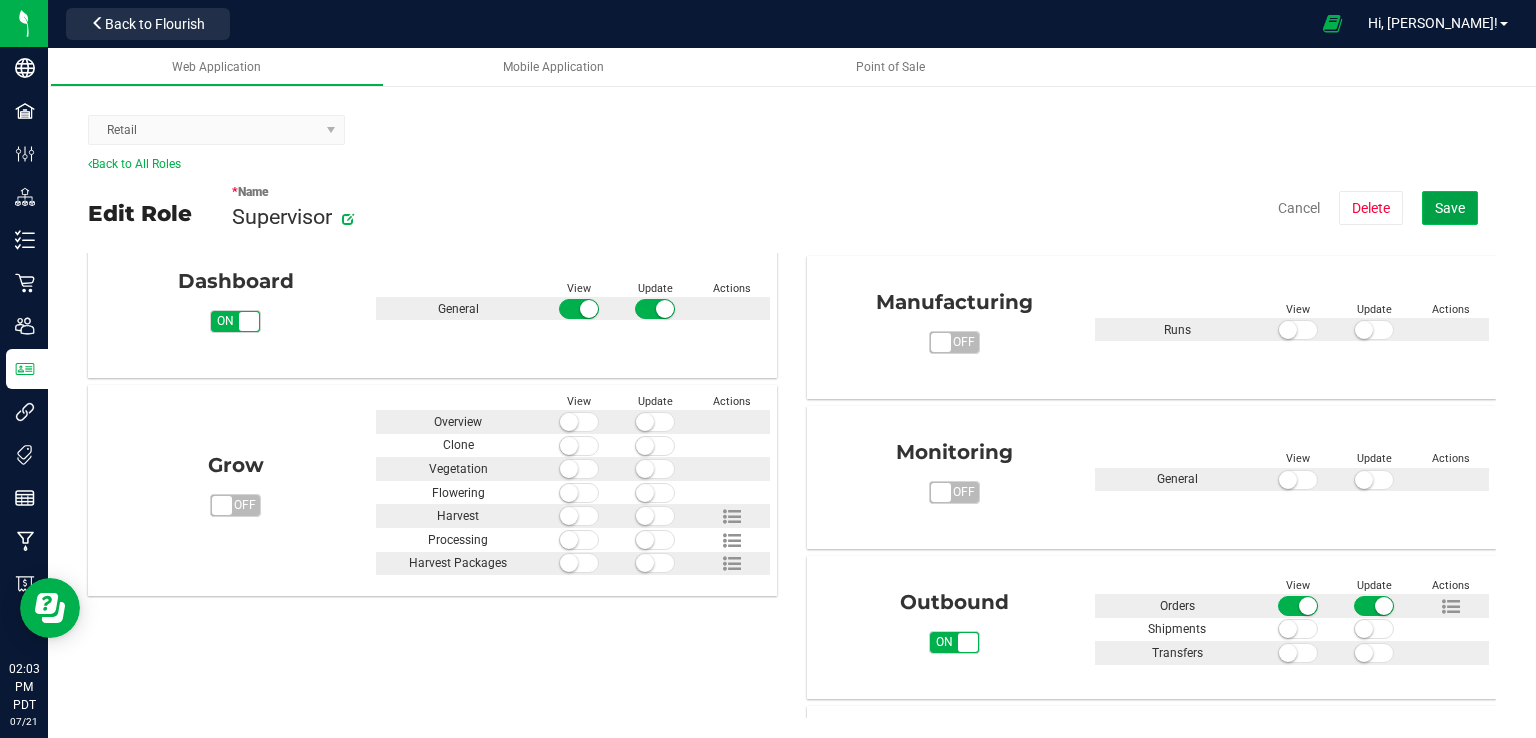 click on "Save" at bounding box center (1450, 208) 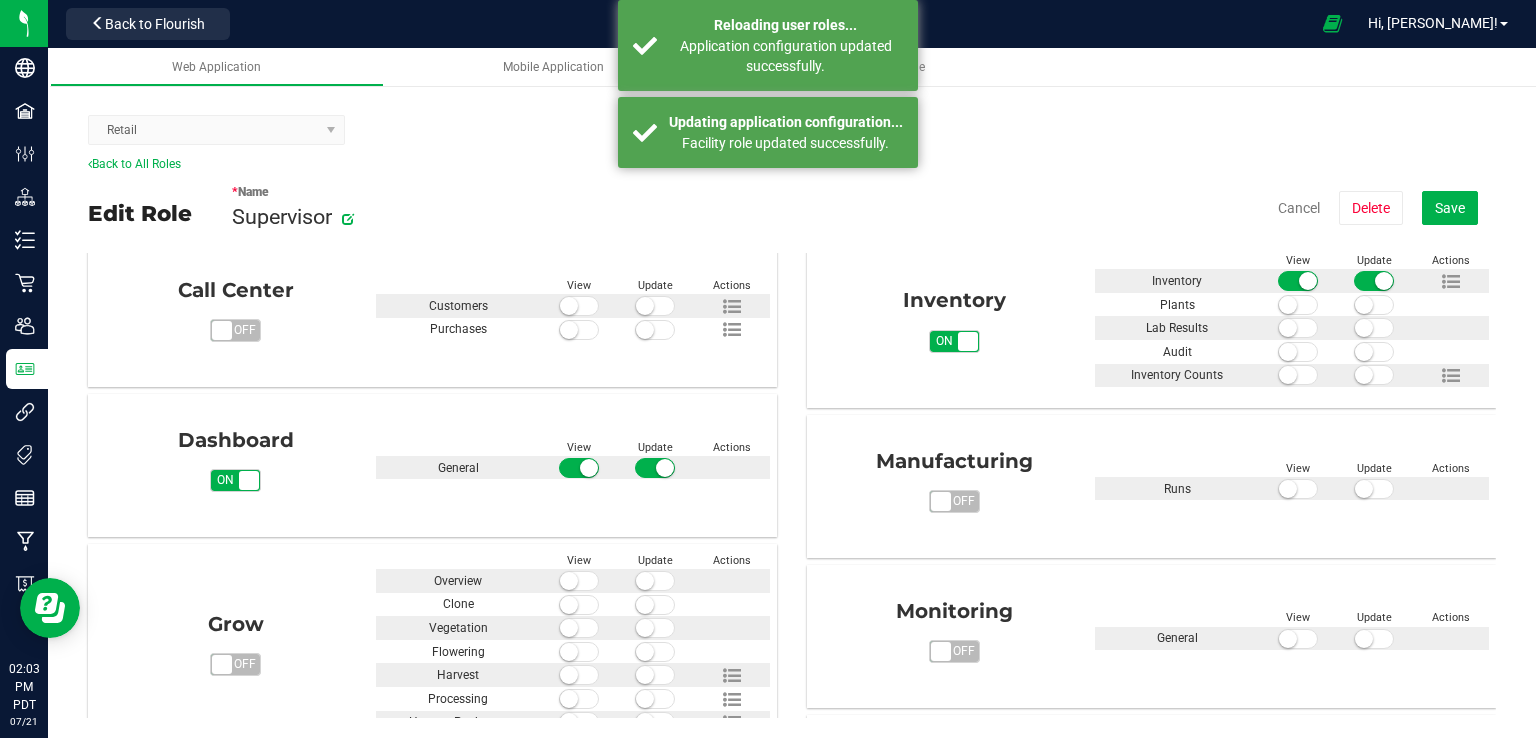 scroll, scrollTop: 0, scrollLeft: 0, axis: both 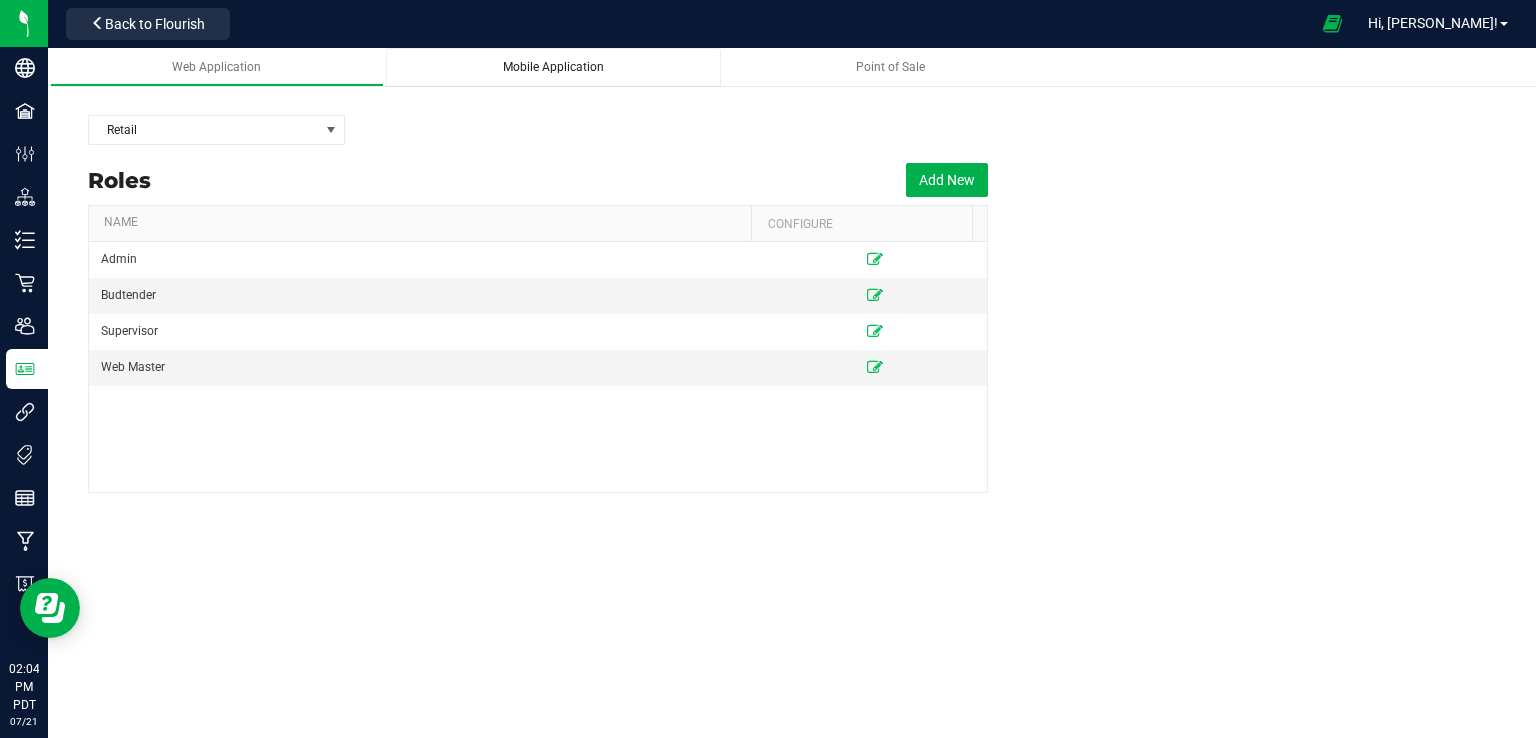 click on "Mobile Application" at bounding box center (553, 67) 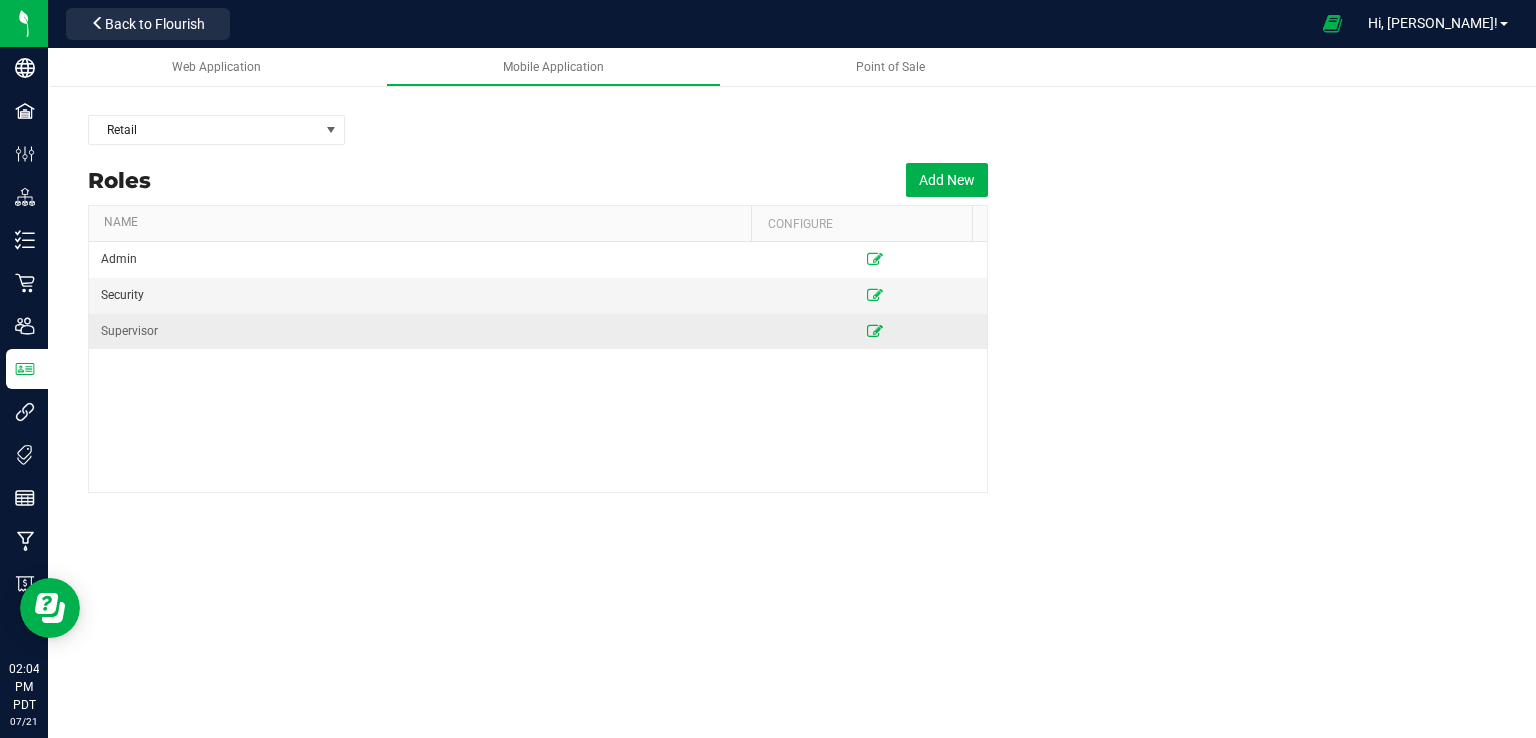 click at bounding box center [875, 331] 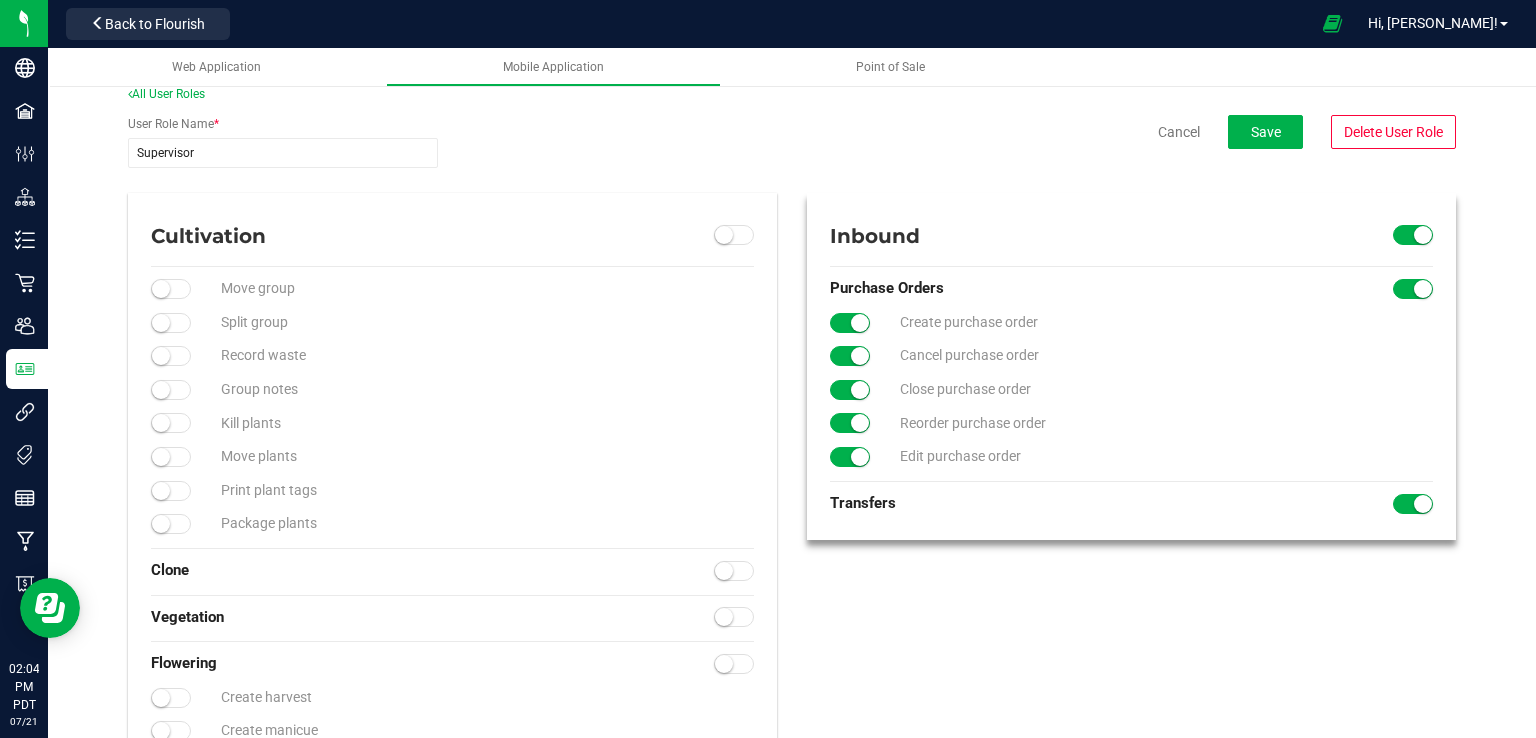 scroll, scrollTop: 0, scrollLeft: 0, axis: both 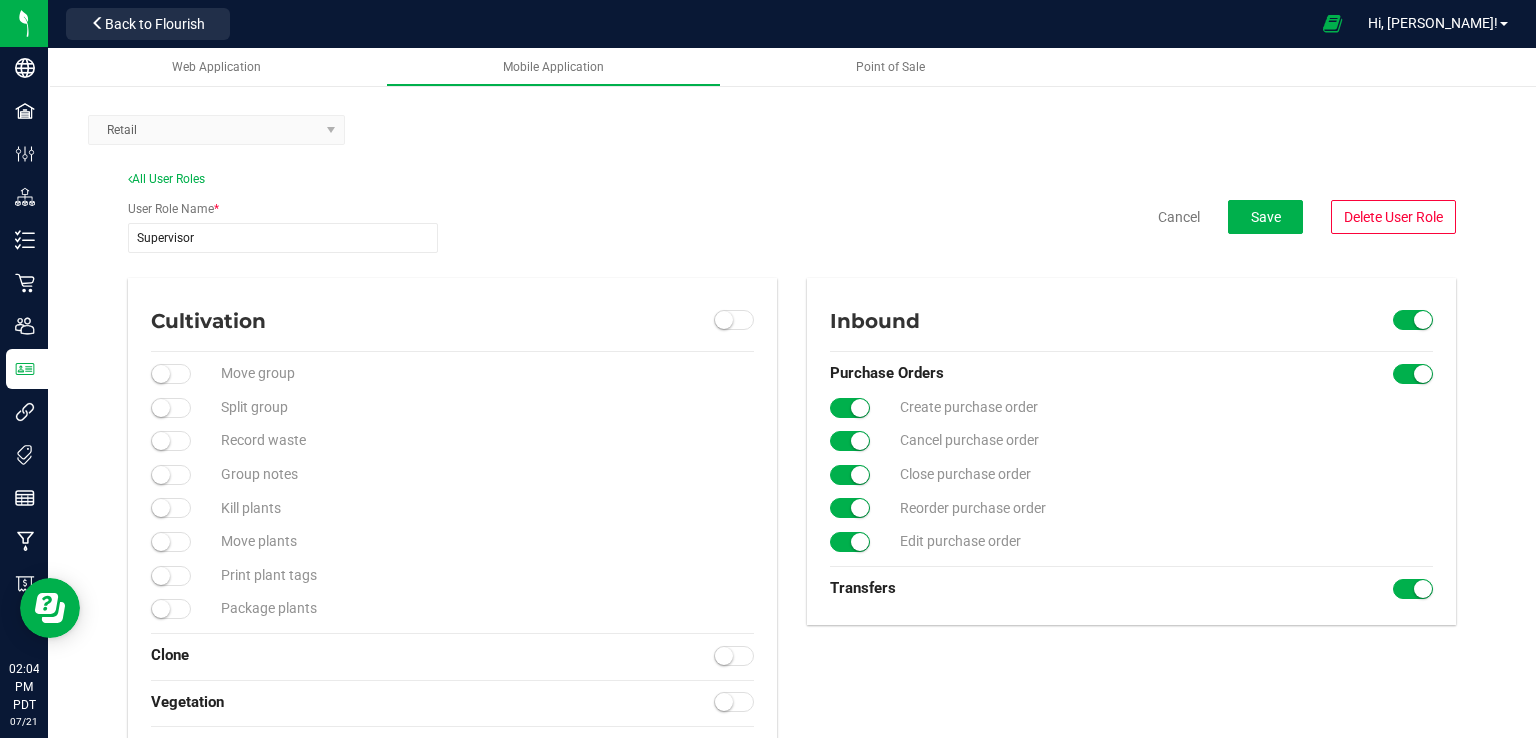 click on "Cancel
Save
Delete User Role" at bounding box center (962, 217) 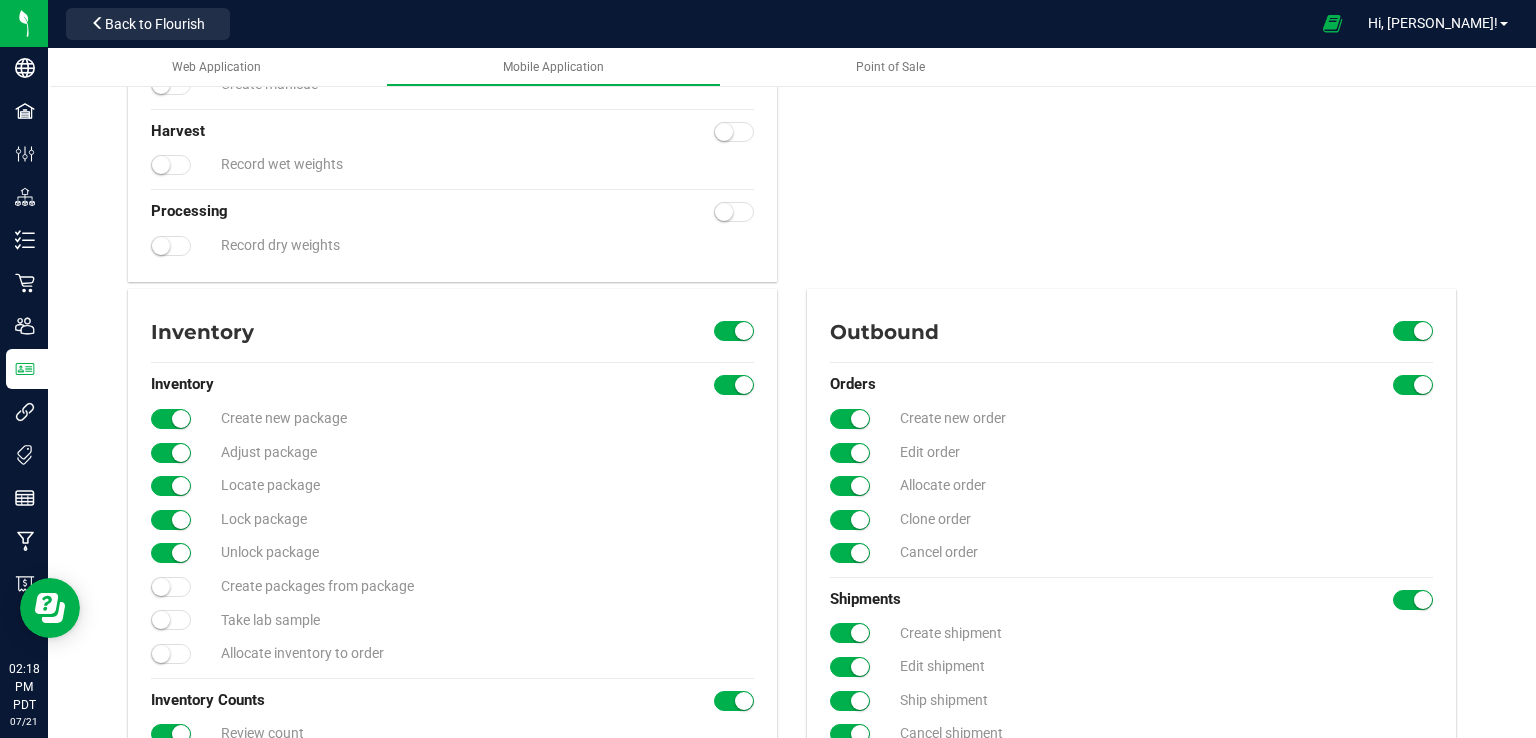 scroll, scrollTop: 360, scrollLeft: 0, axis: vertical 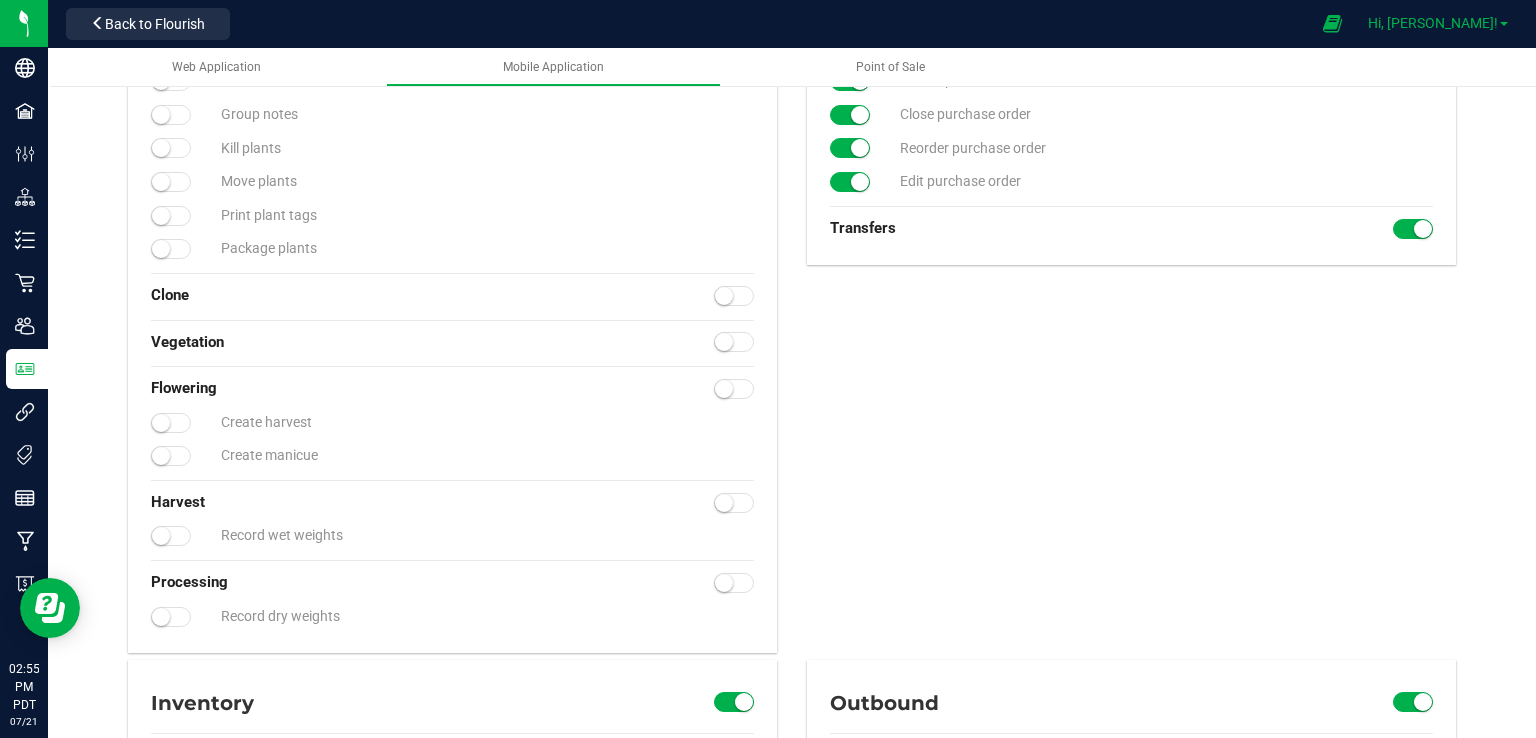 click on "Hi, [PERSON_NAME]!" at bounding box center (1438, 23) 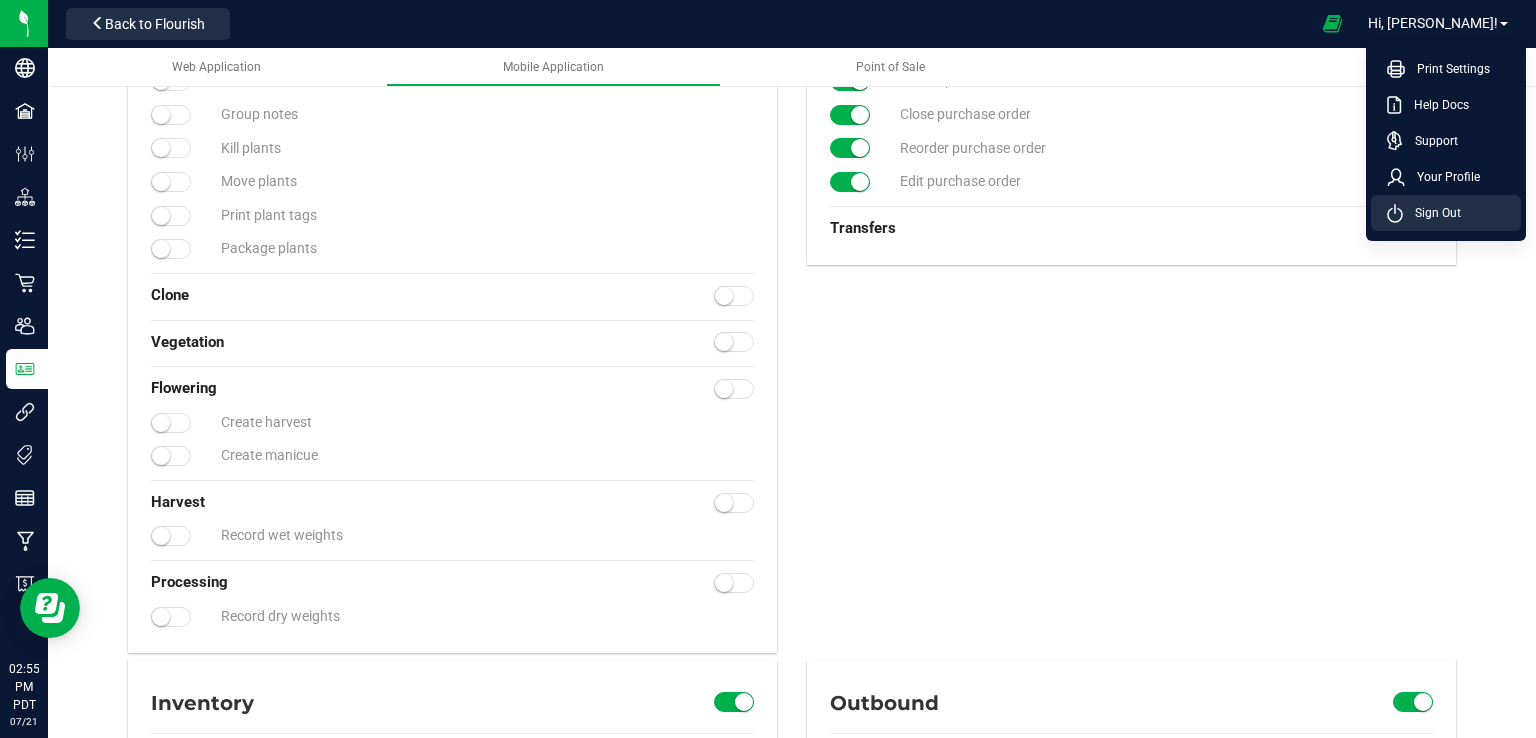 click on "Sign Out" at bounding box center [1432, 213] 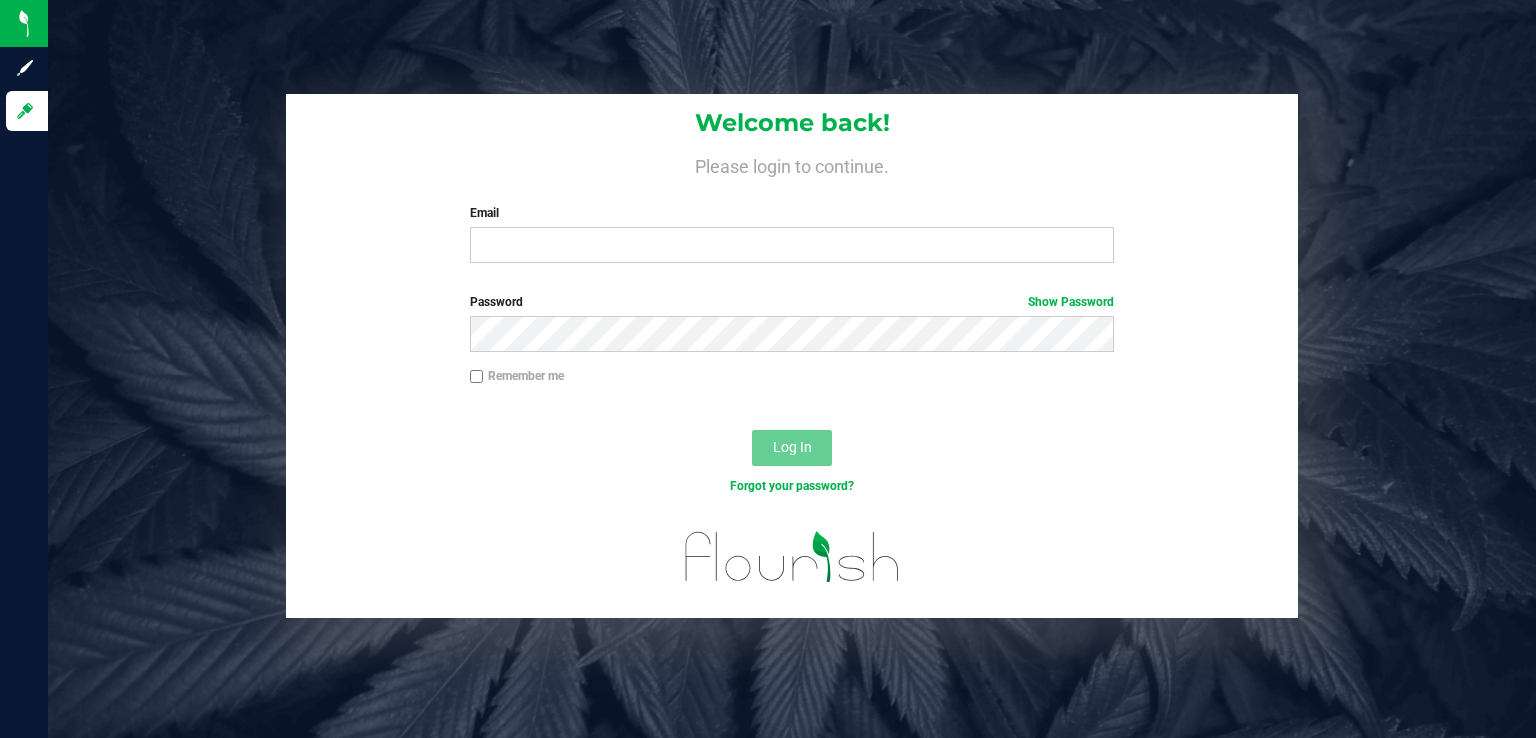 scroll, scrollTop: 0, scrollLeft: 0, axis: both 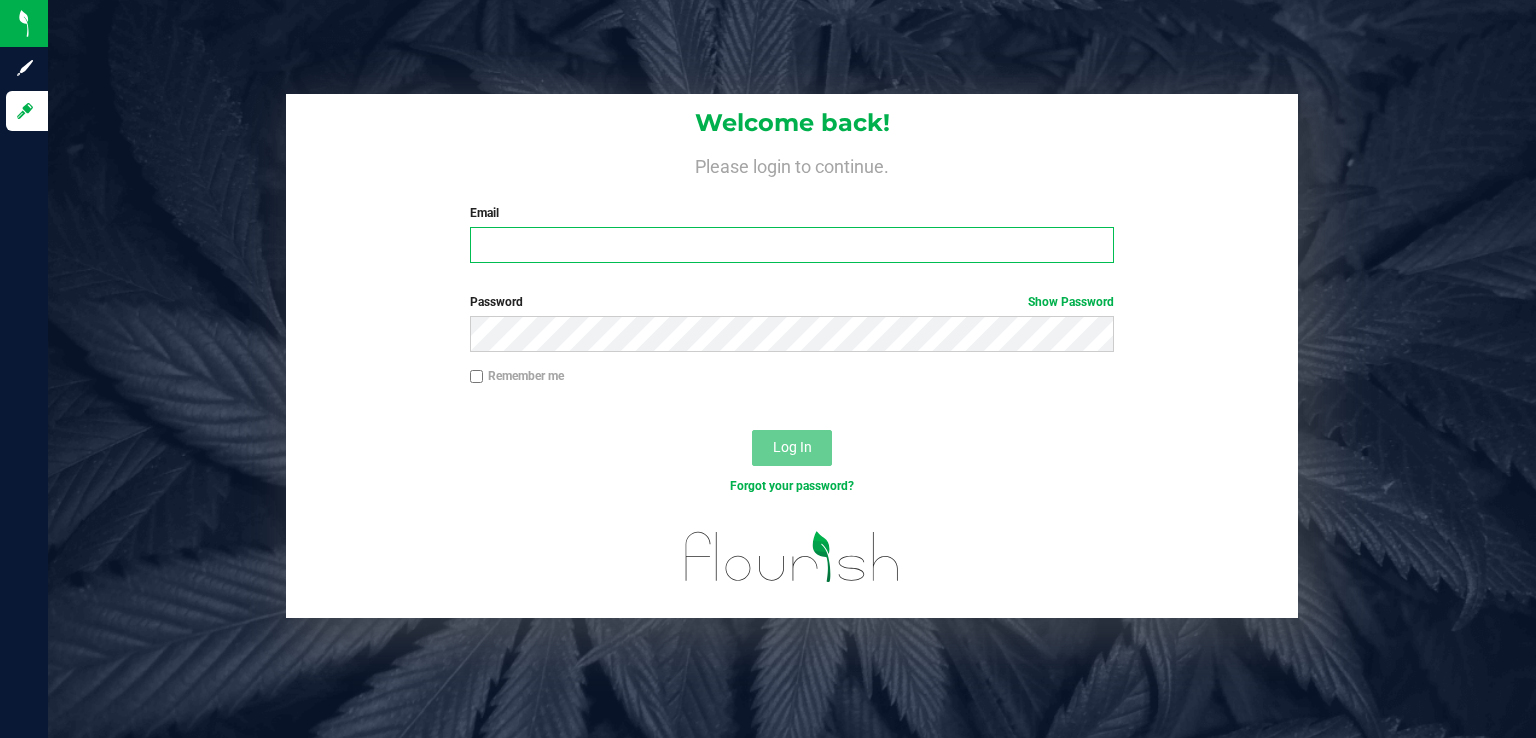 type on "rgregory@mountainmedicine.care" 